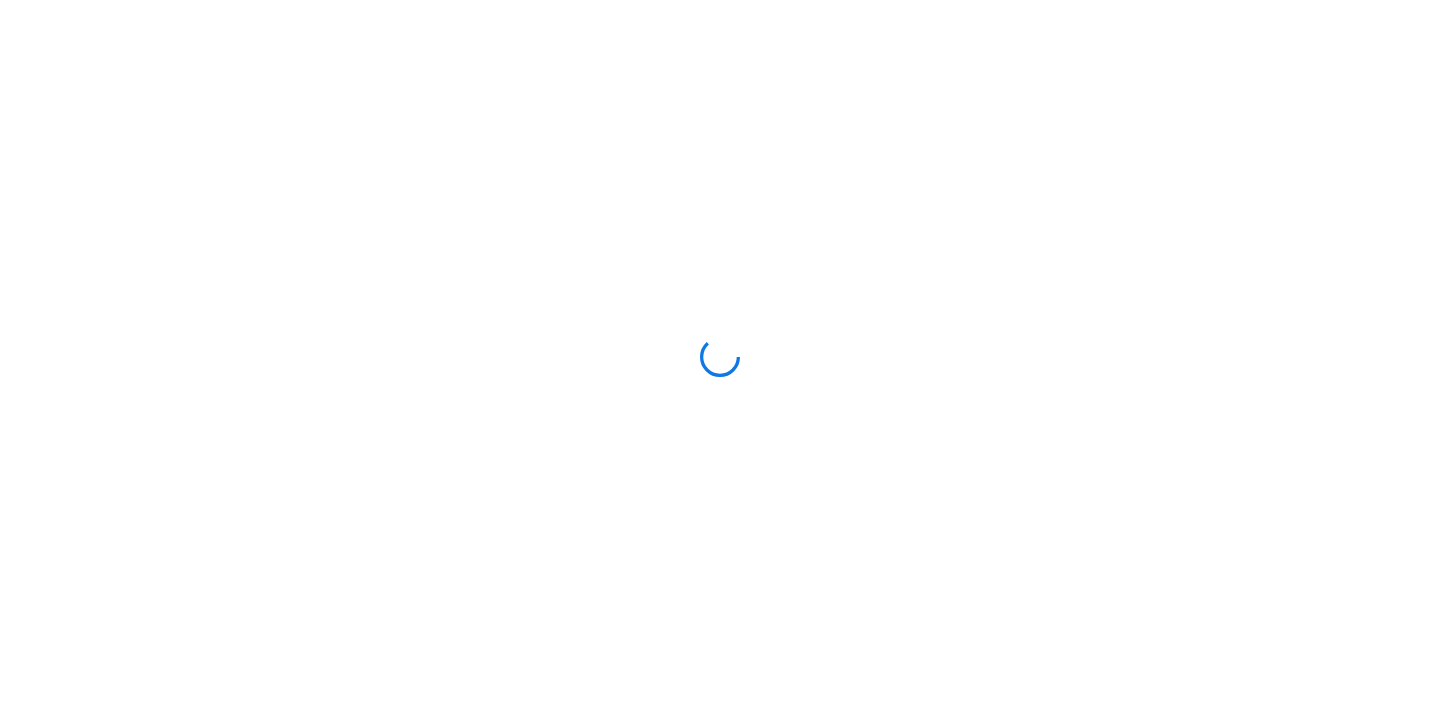 scroll, scrollTop: 0, scrollLeft: 0, axis: both 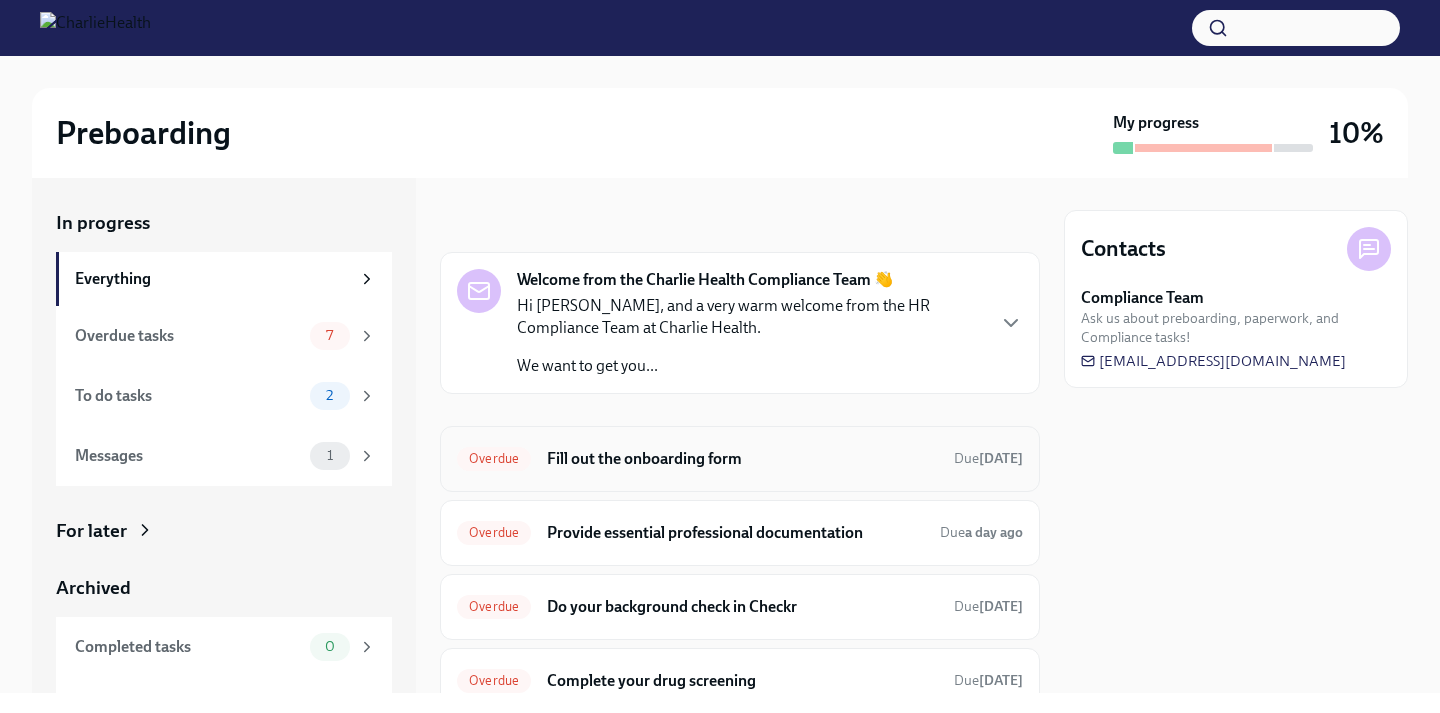 click on "Fill out the onboarding form" at bounding box center [742, 459] 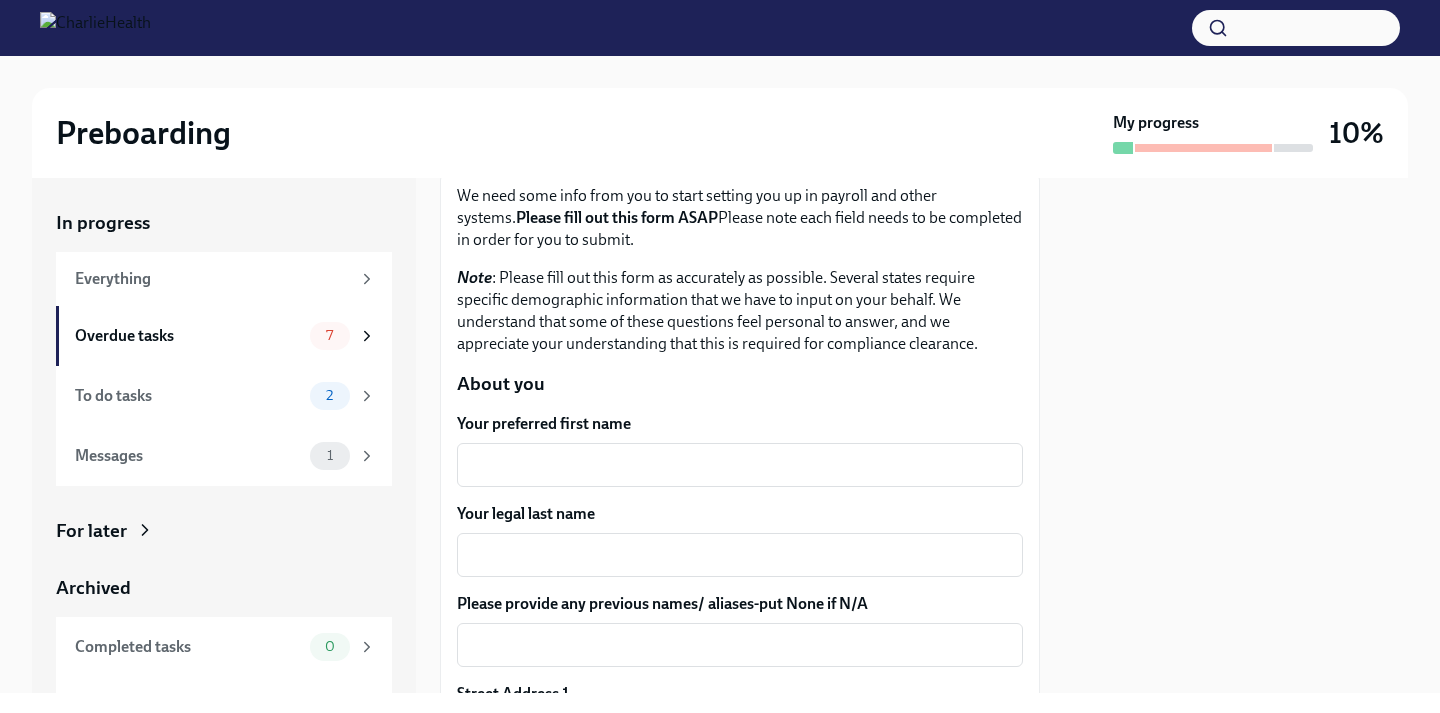 scroll, scrollTop: 137, scrollLeft: 0, axis: vertical 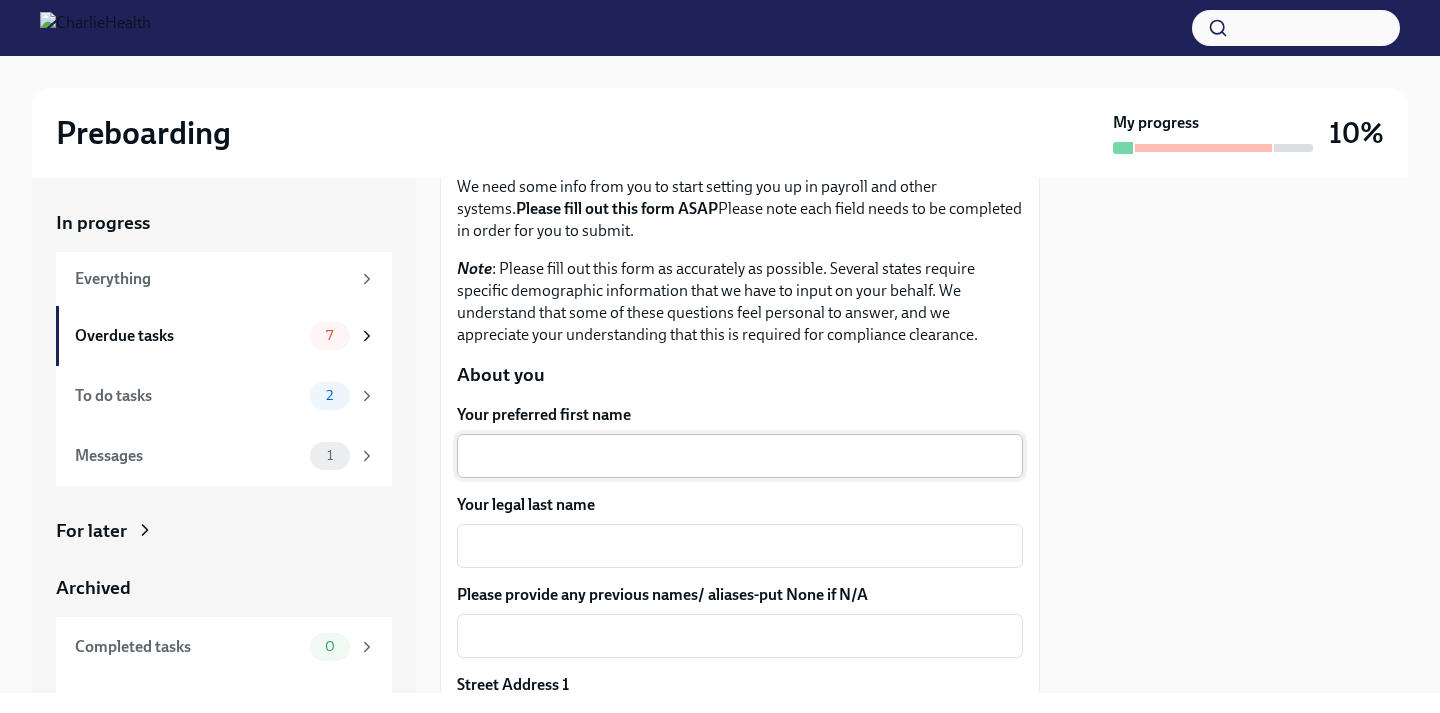 click on "x ​" at bounding box center (740, 456) 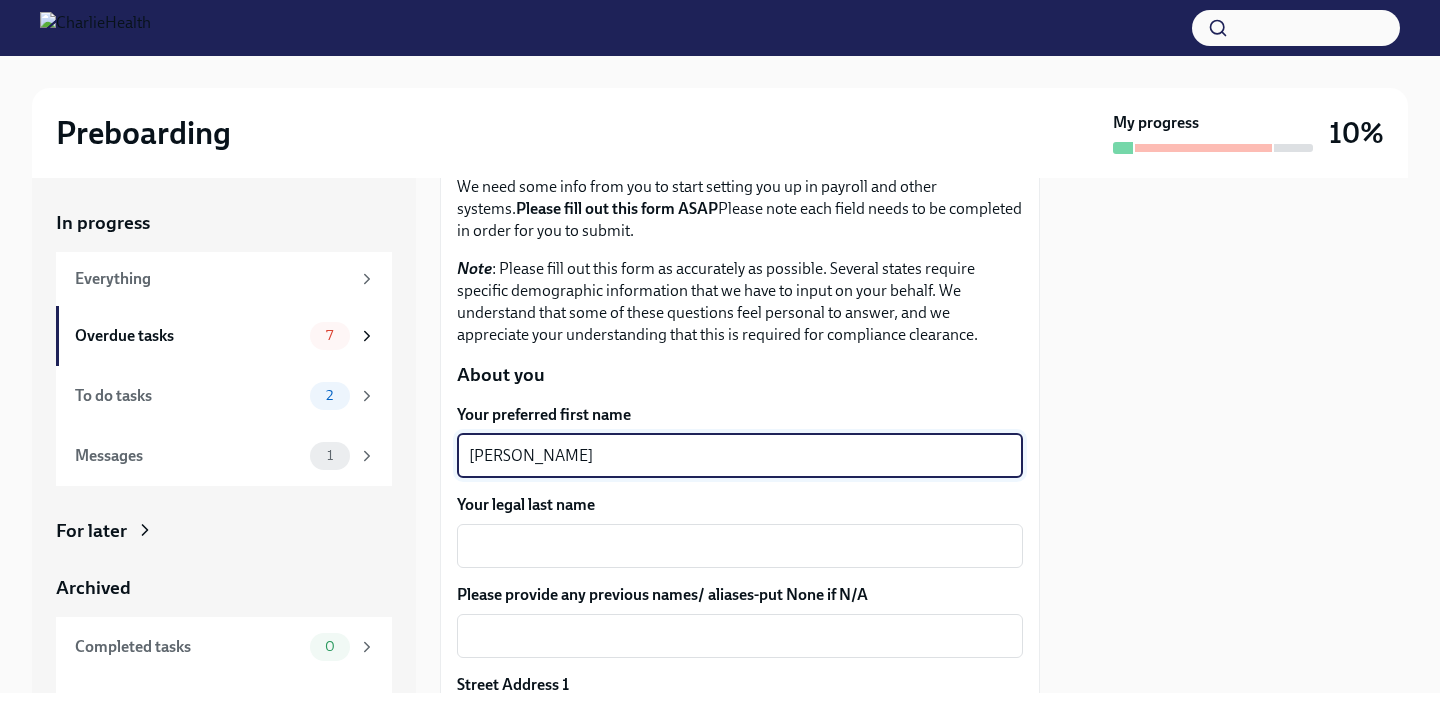 type on "[PERSON_NAME]" 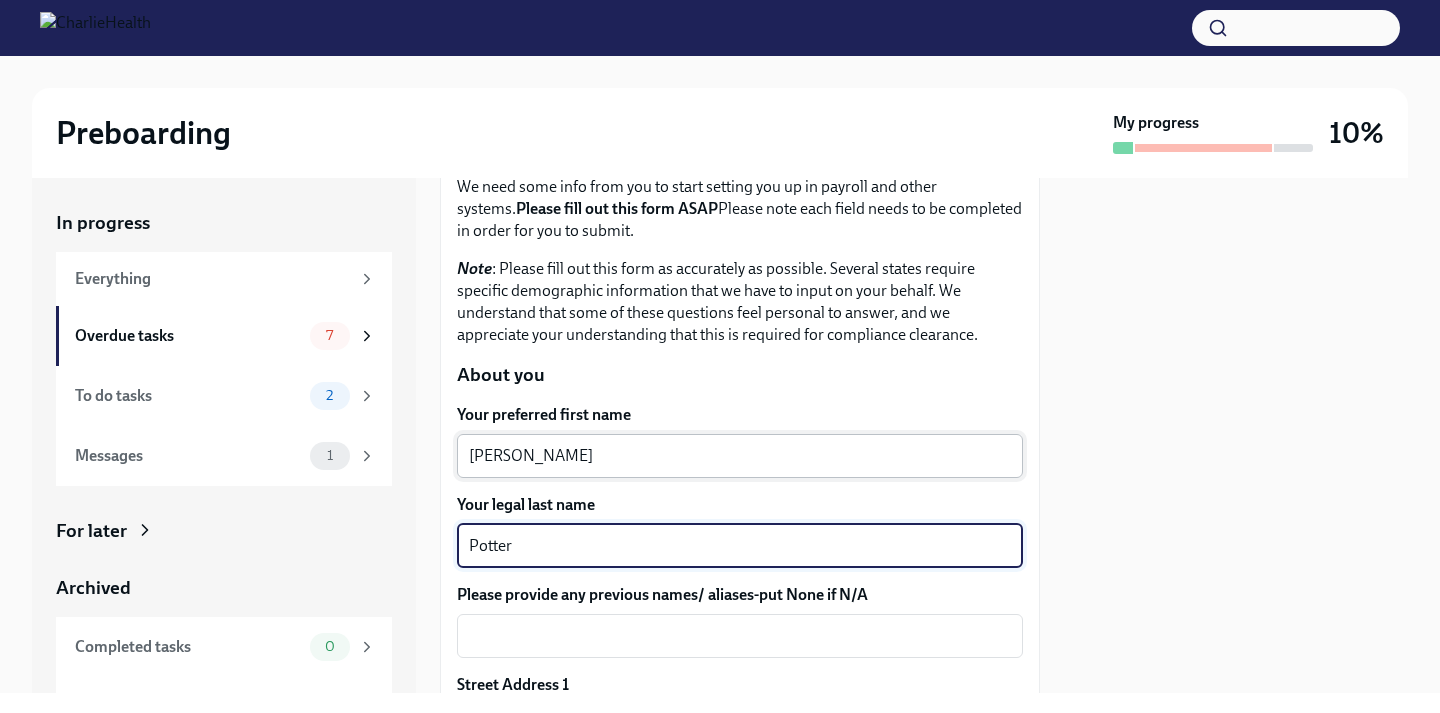 type on "Potter" 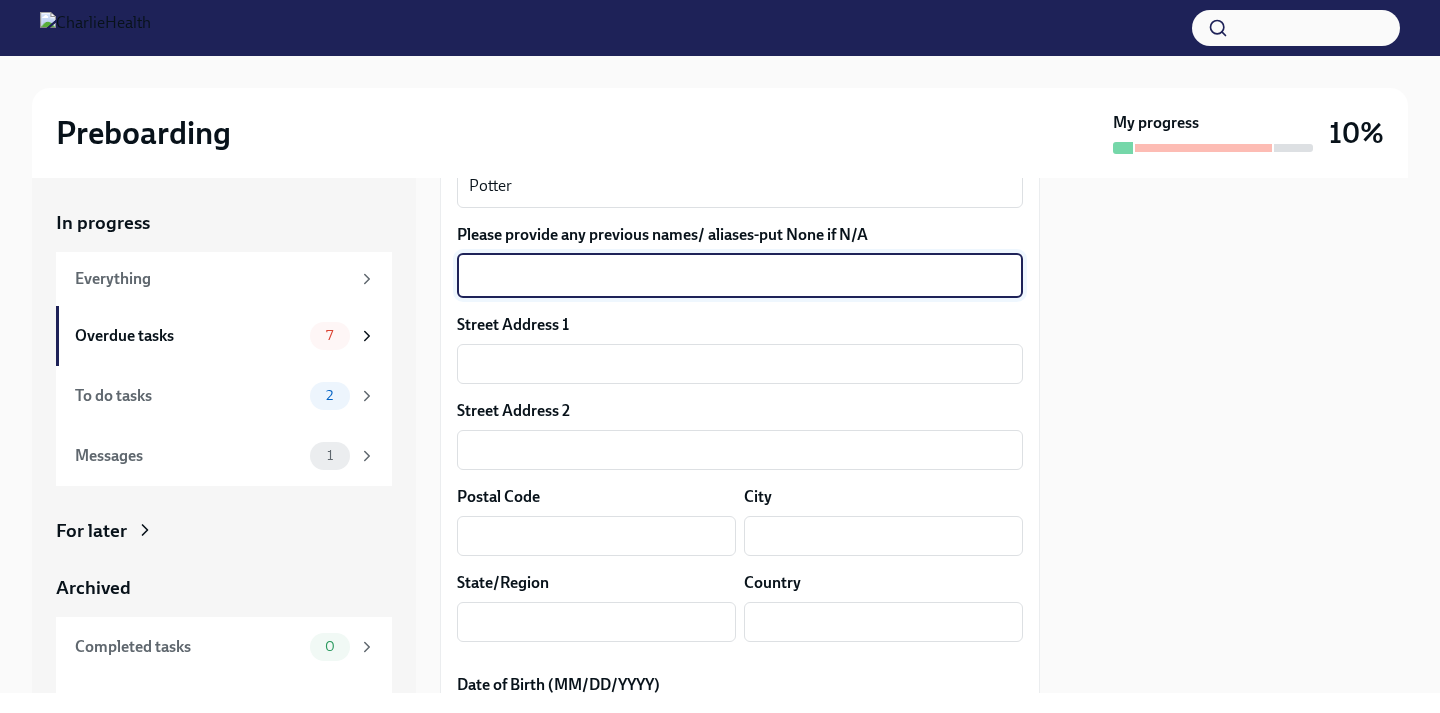 scroll, scrollTop: 499, scrollLeft: 0, axis: vertical 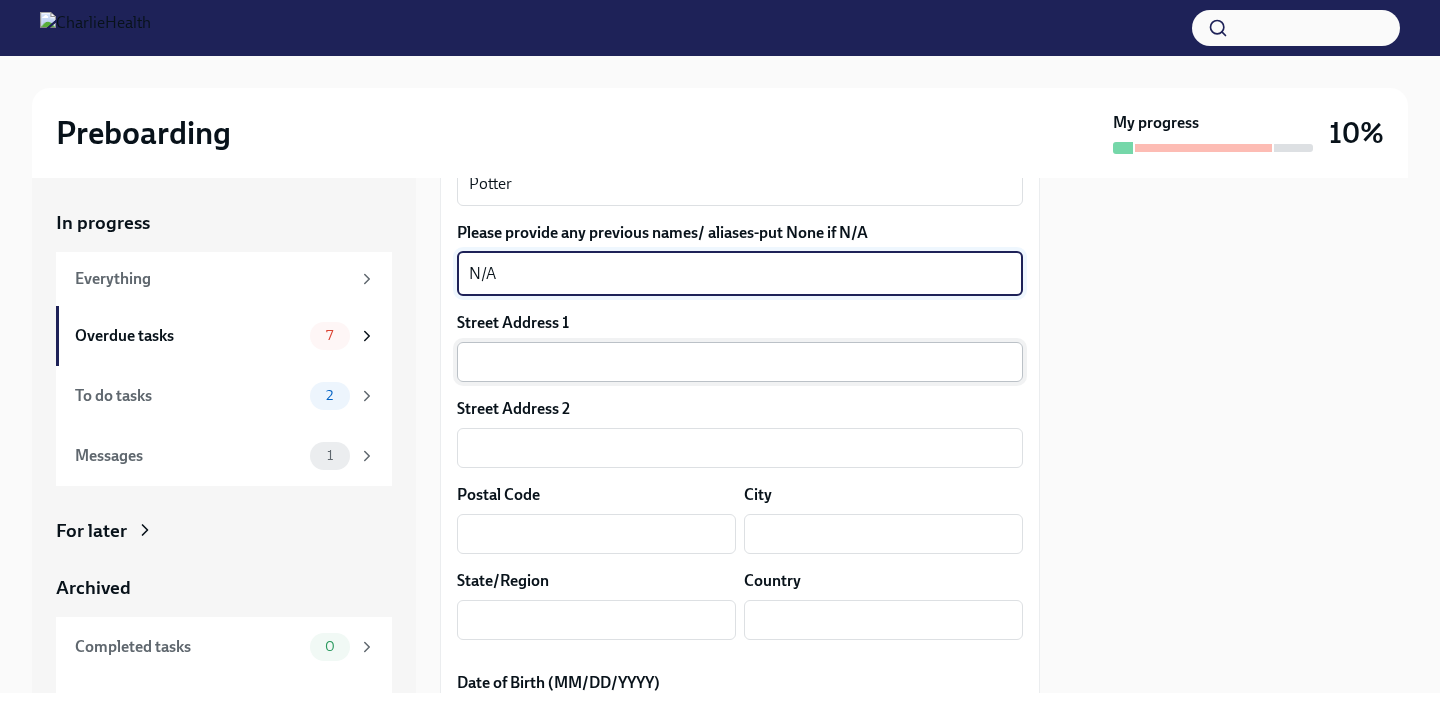 type on "N/A" 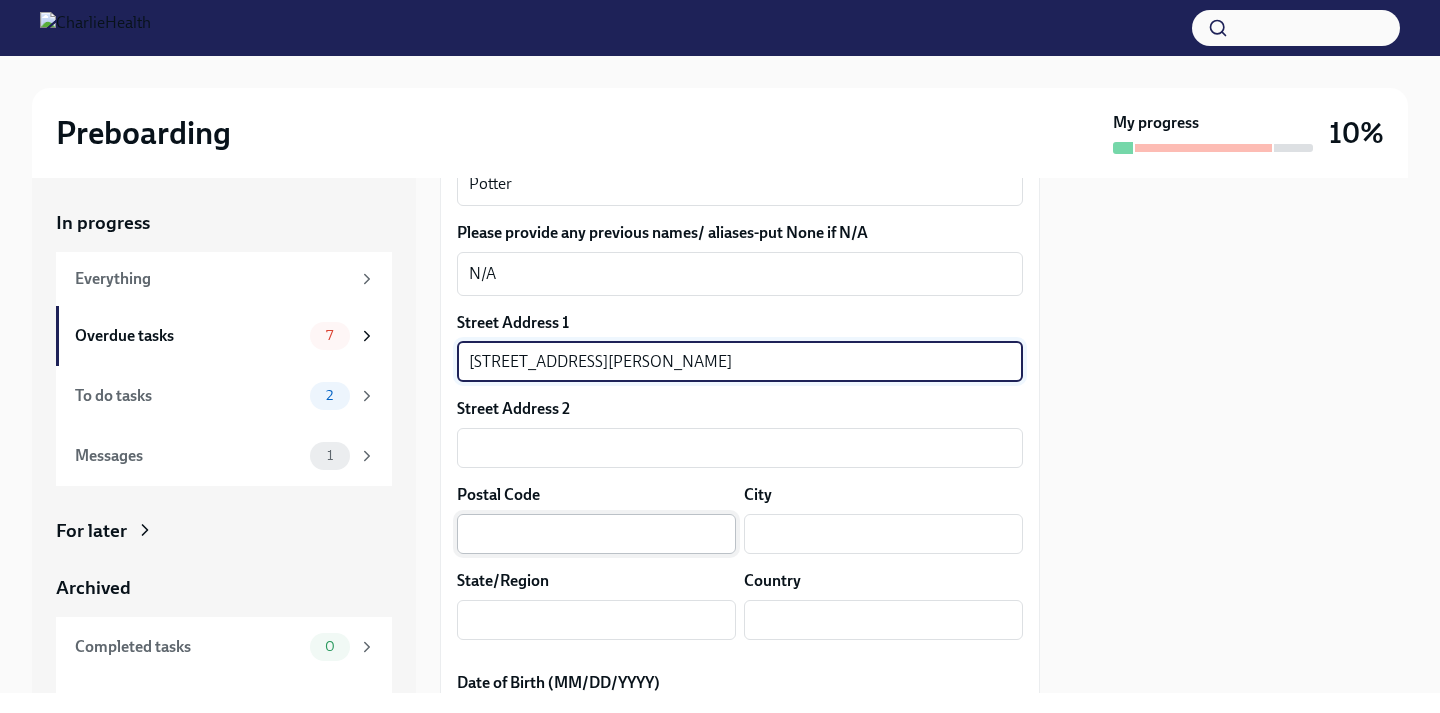 type on "[STREET_ADDRESS][PERSON_NAME]" 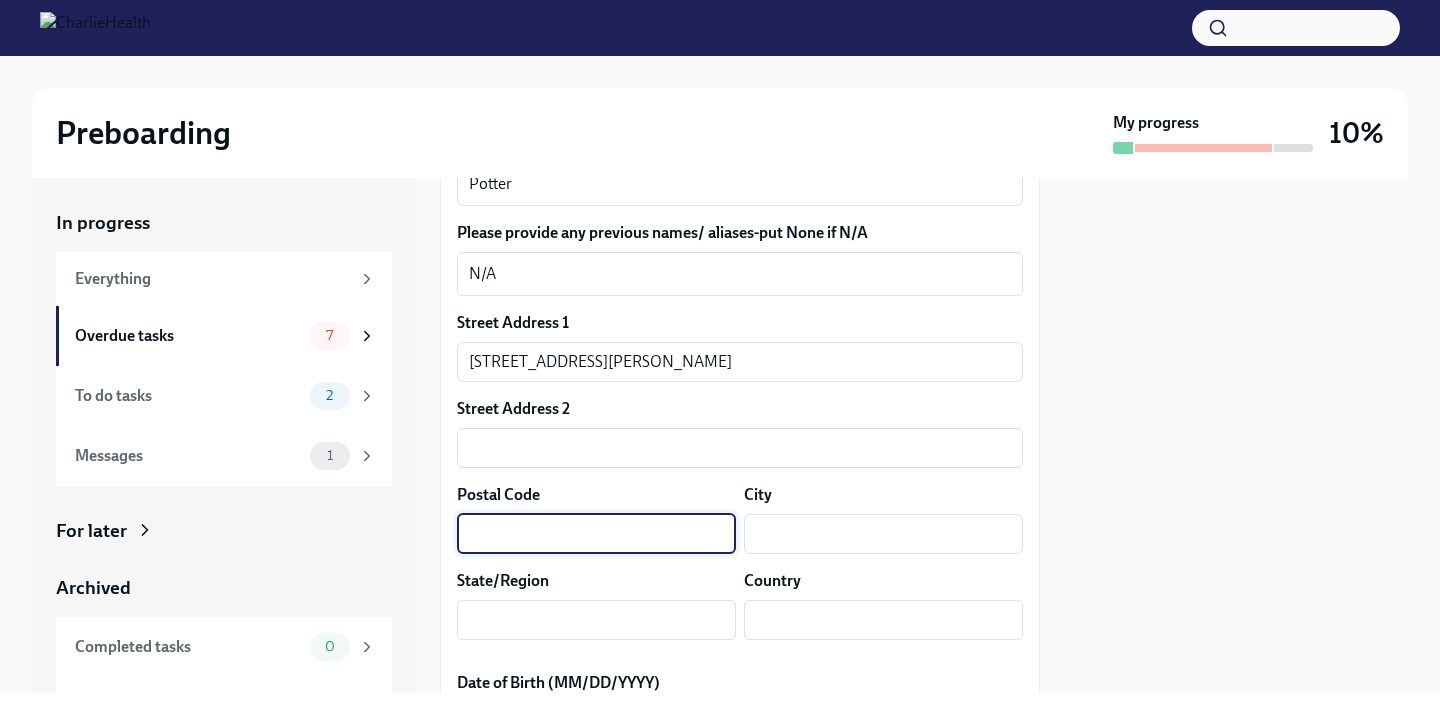 click at bounding box center (596, 534) 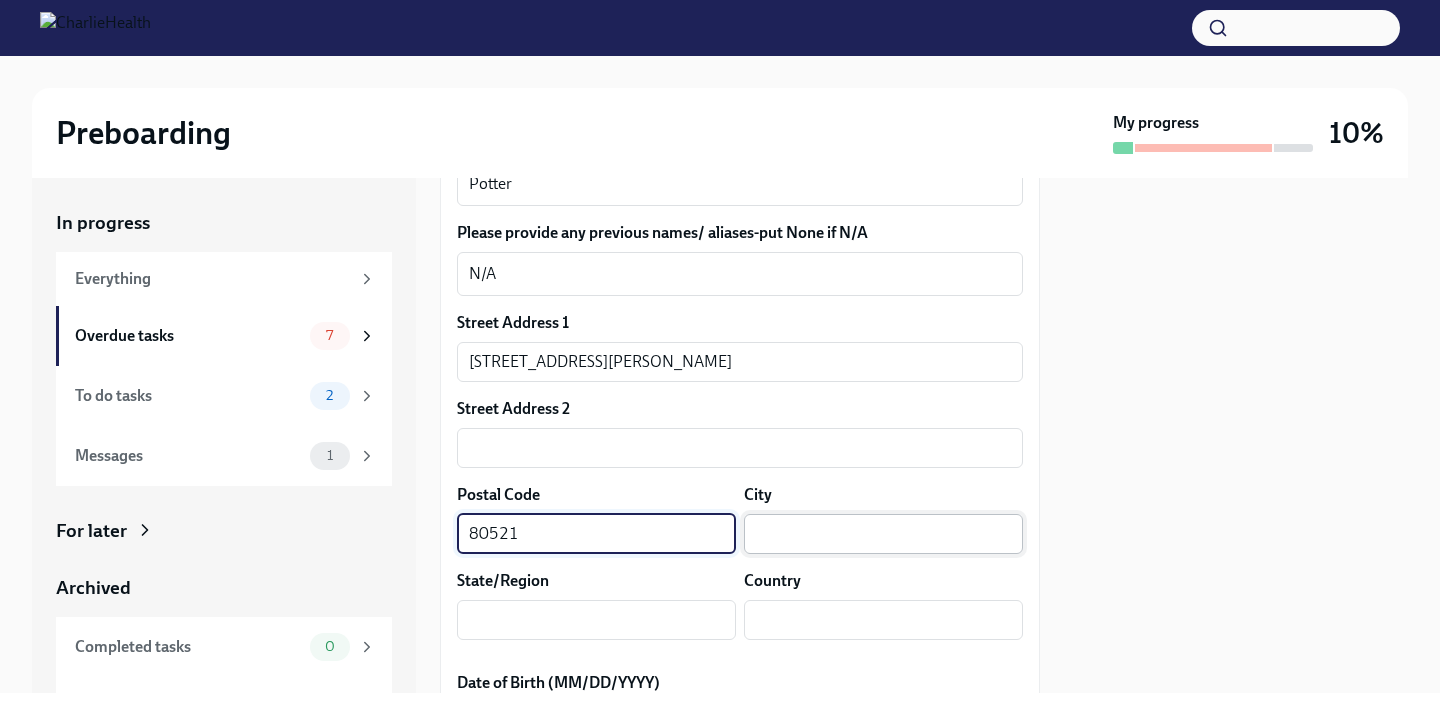 type on "80521" 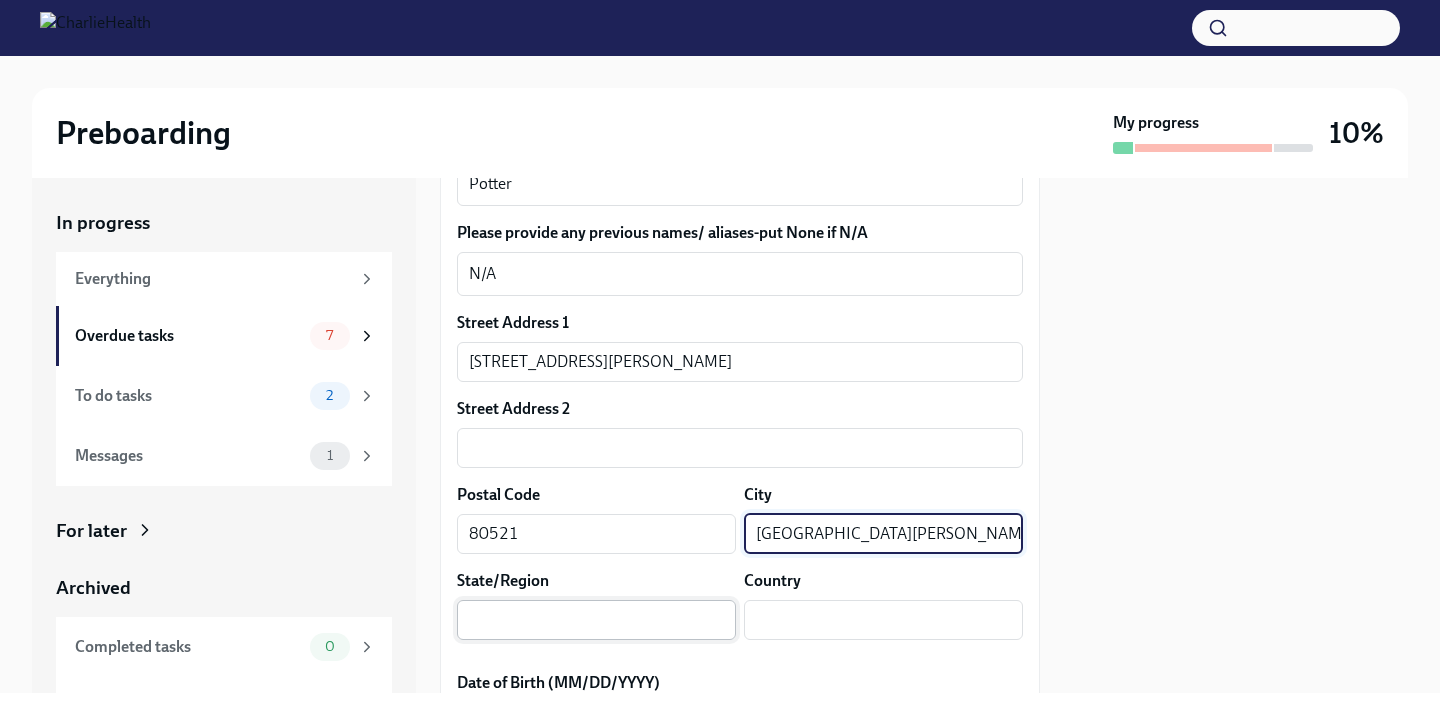 type on "[GEOGRAPHIC_DATA][PERSON_NAME]" 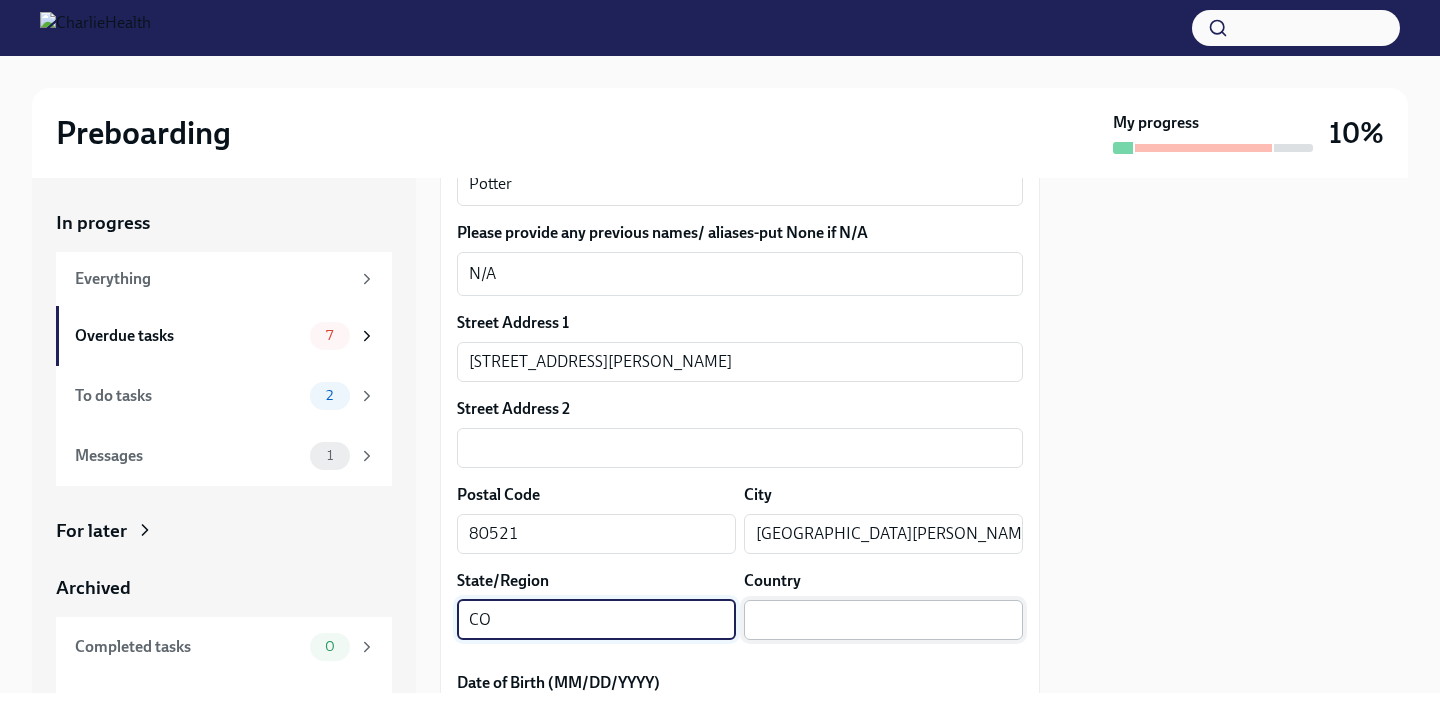 type on "CO" 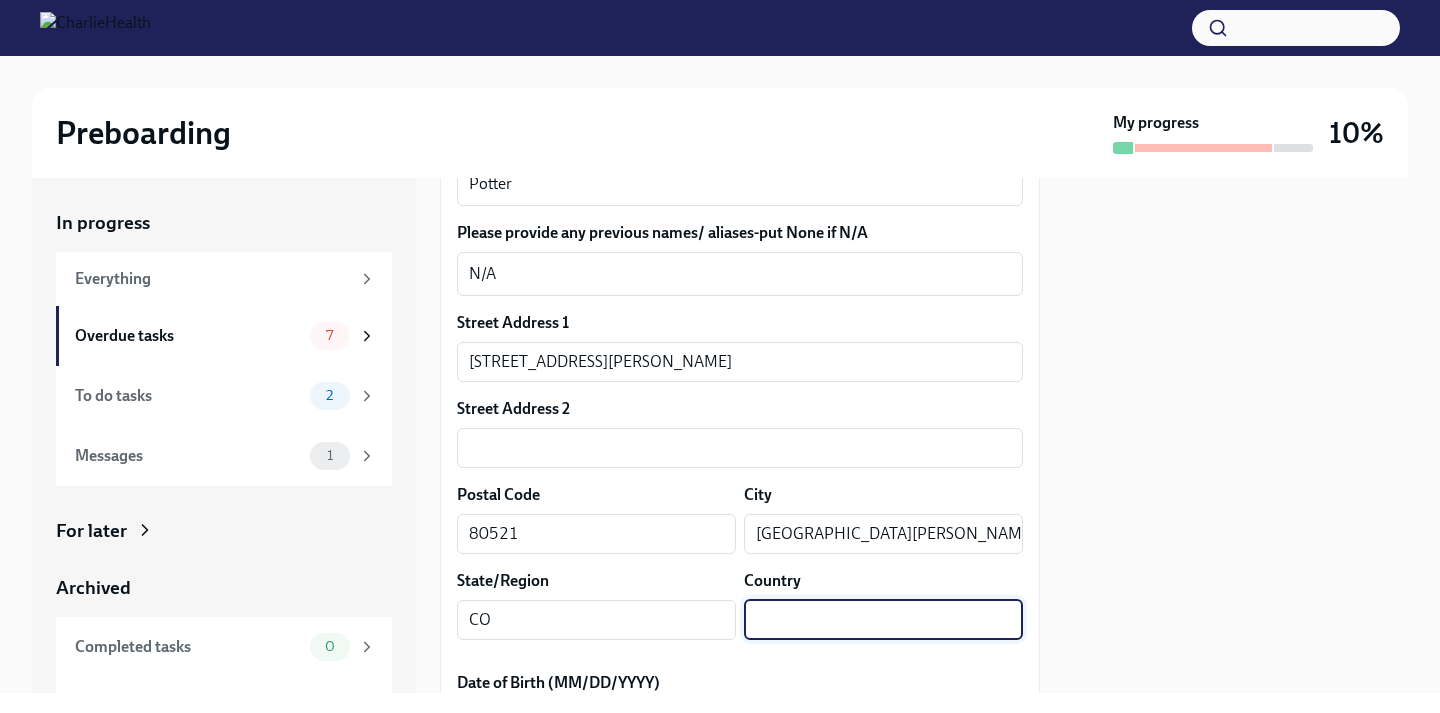 click at bounding box center (883, 620) 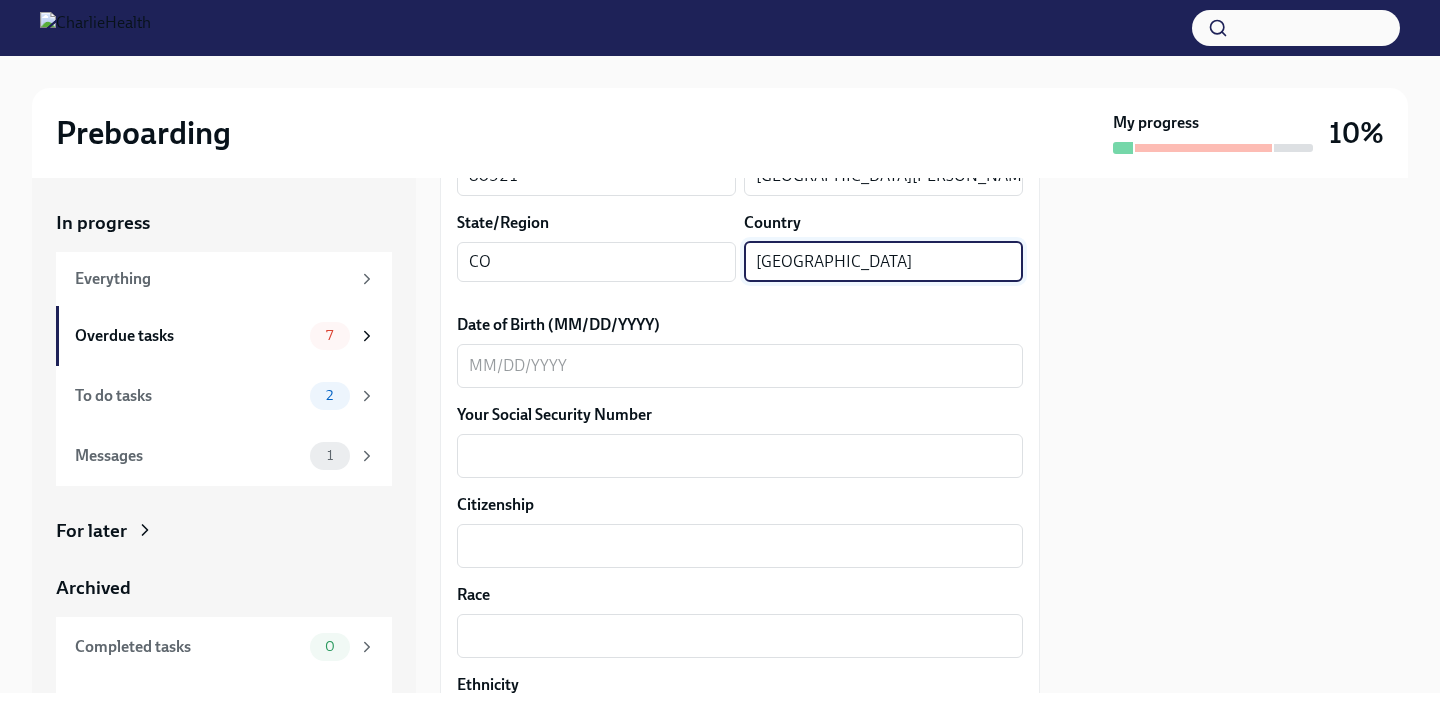 scroll, scrollTop: 855, scrollLeft: 0, axis: vertical 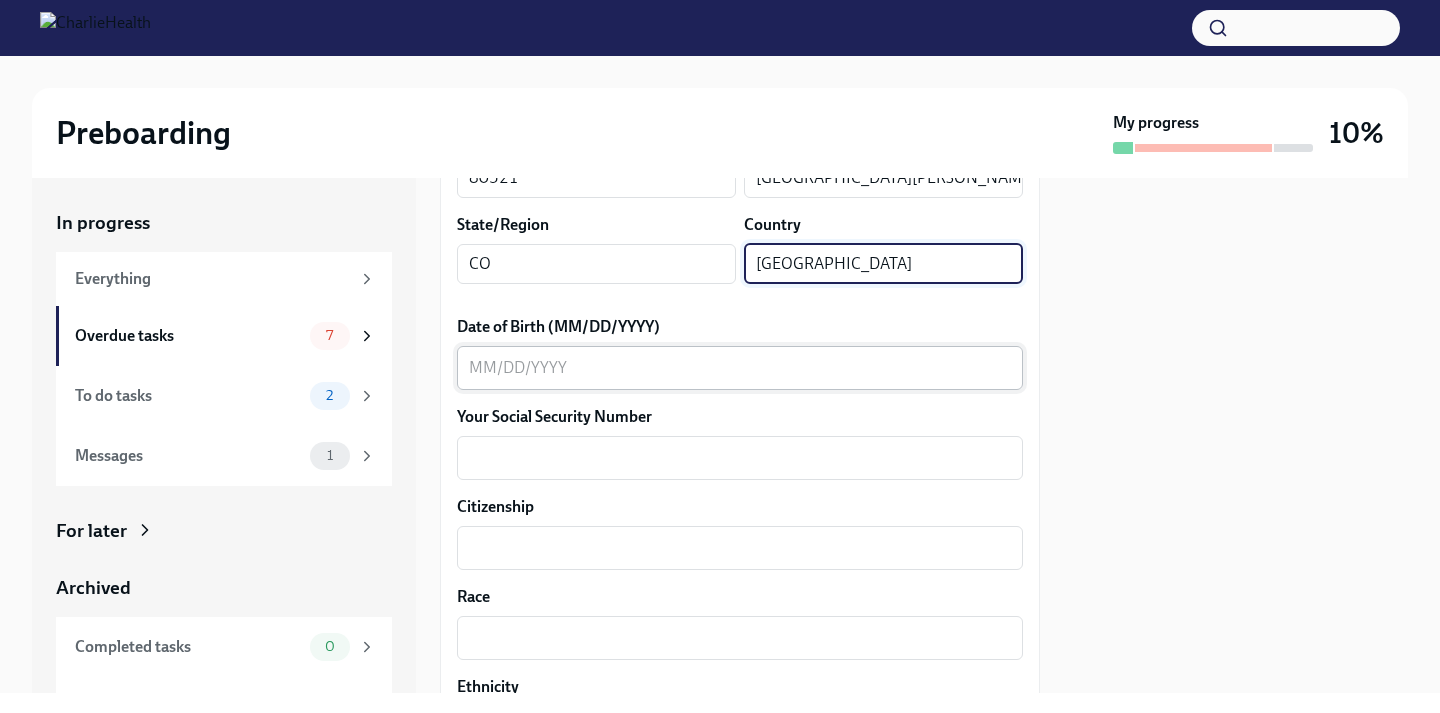type on "[GEOGRAPHIC_DATA]" 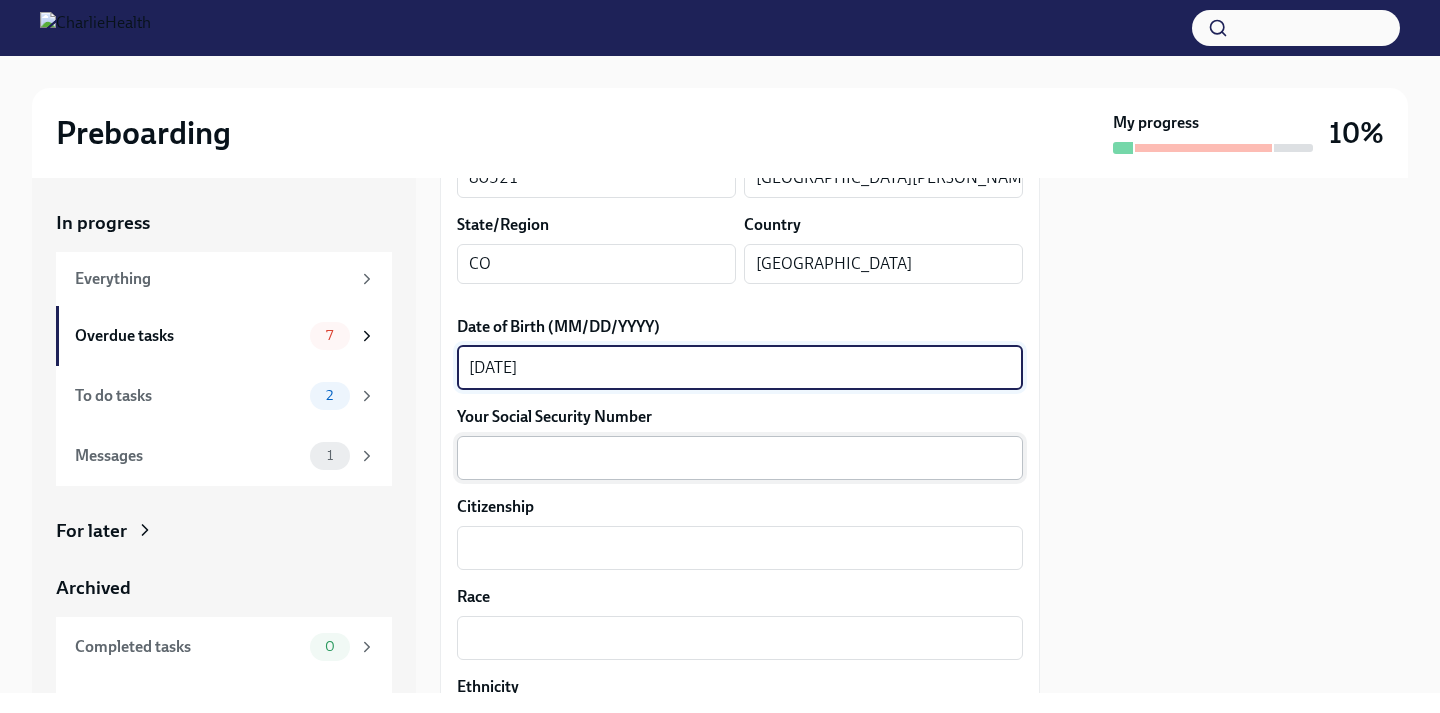 type on "[DATE]" 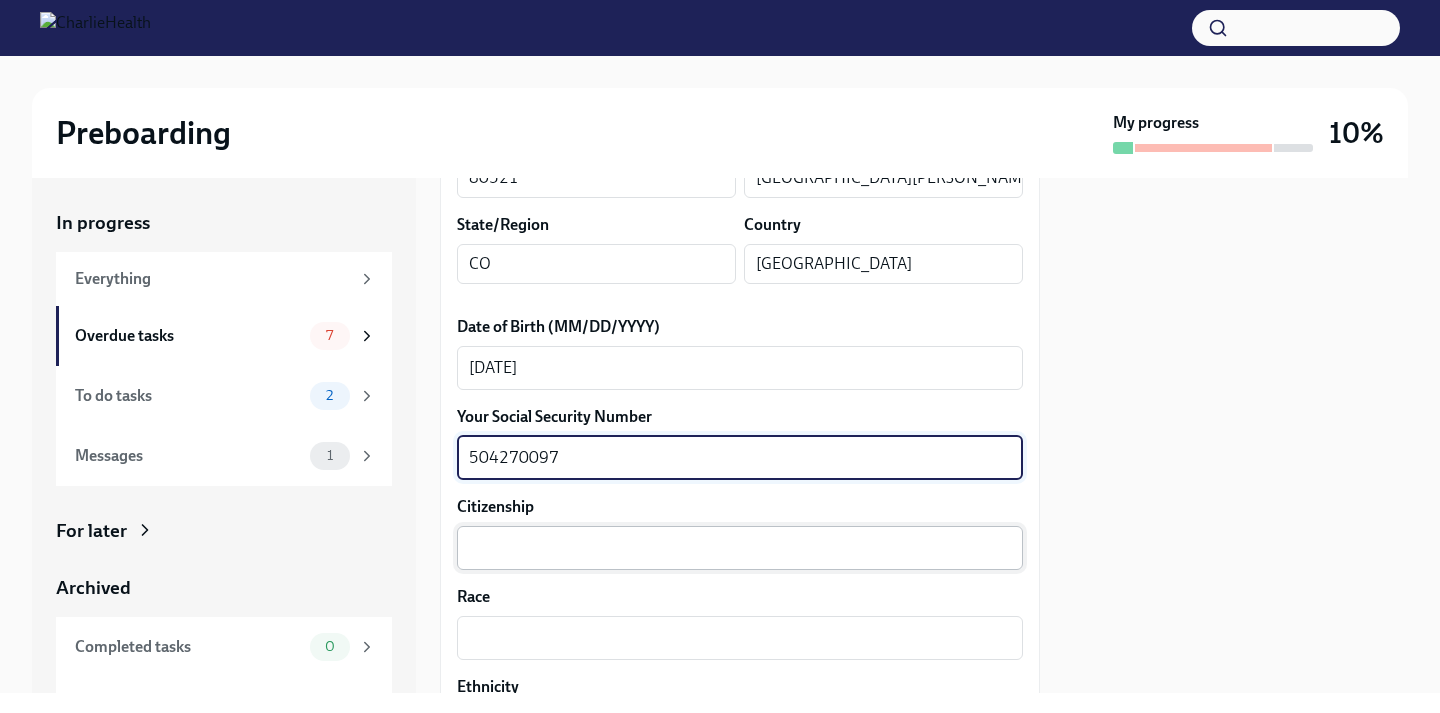 type on "504270097" 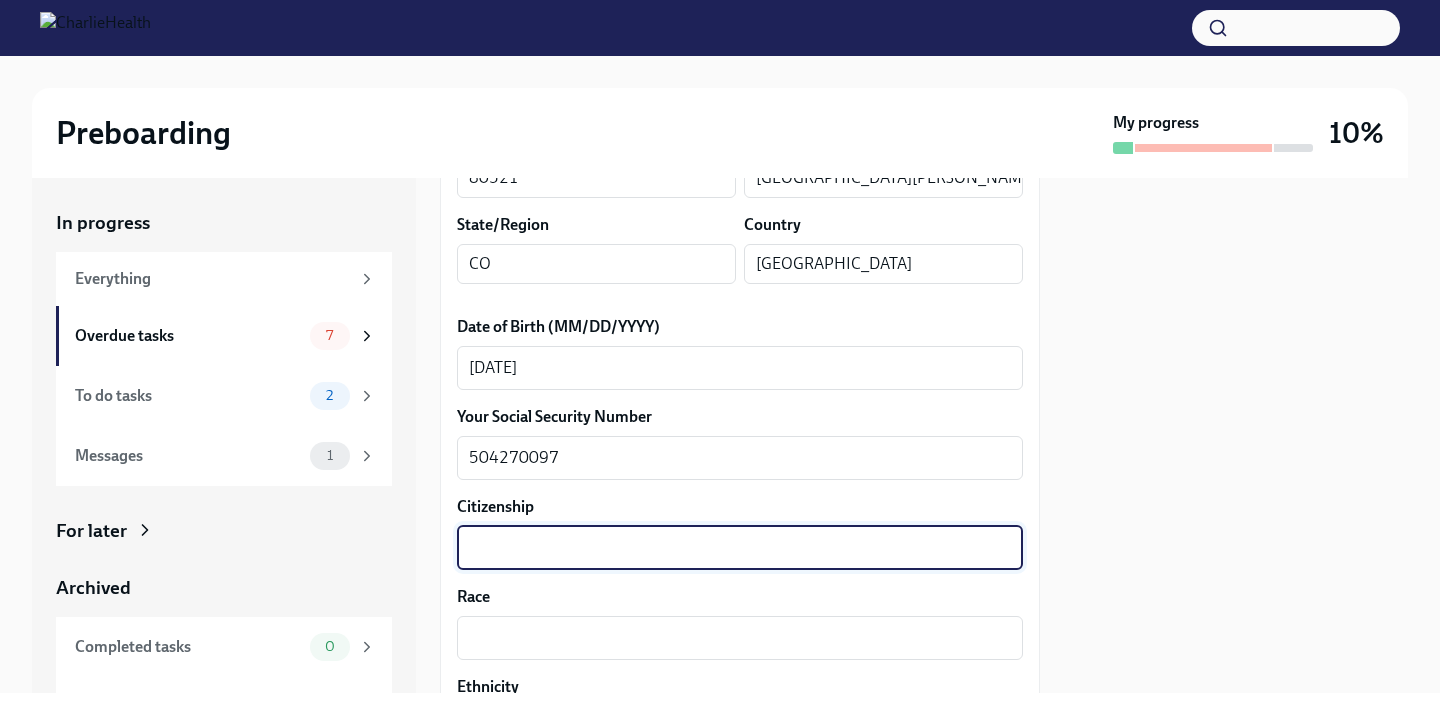click on "Citizenship" at bounding box center (740, 548) 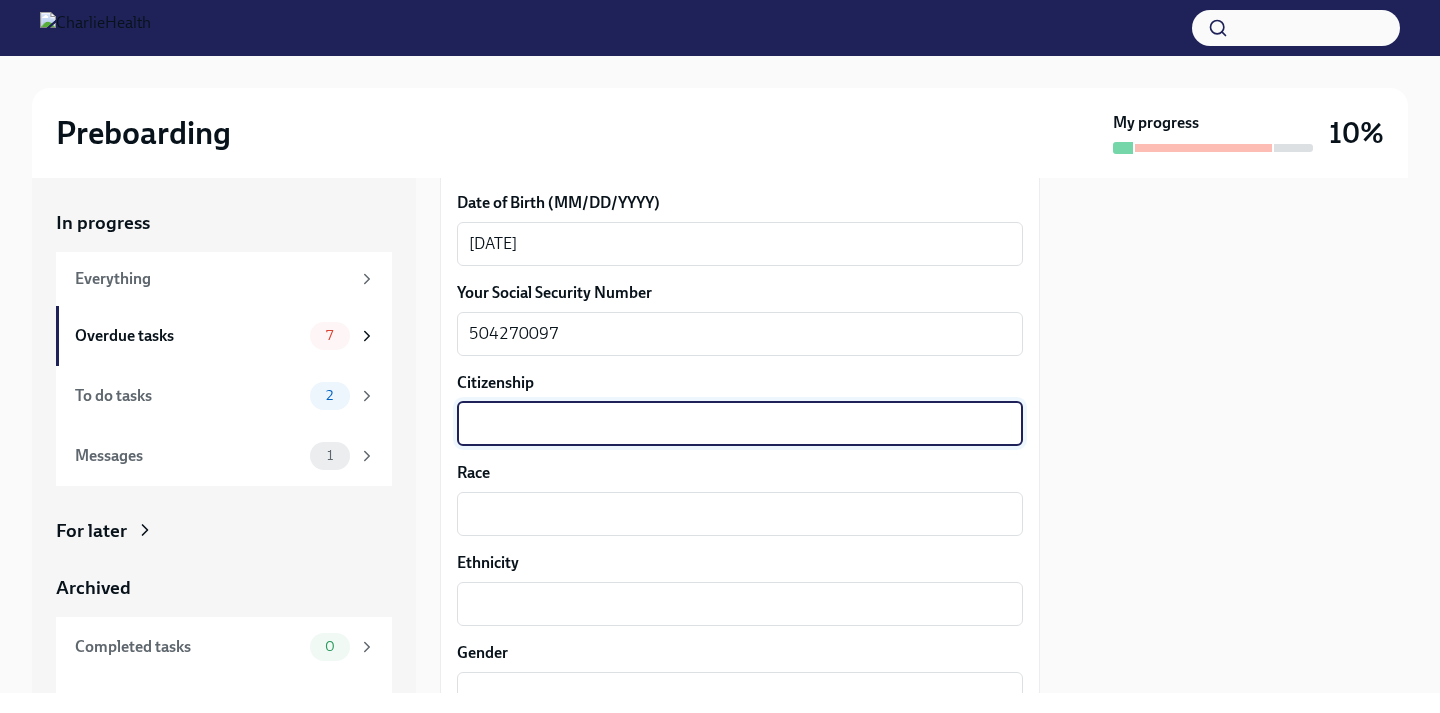 scroll, scrollTop: 976, scrollLeft: 0, axis: vertical 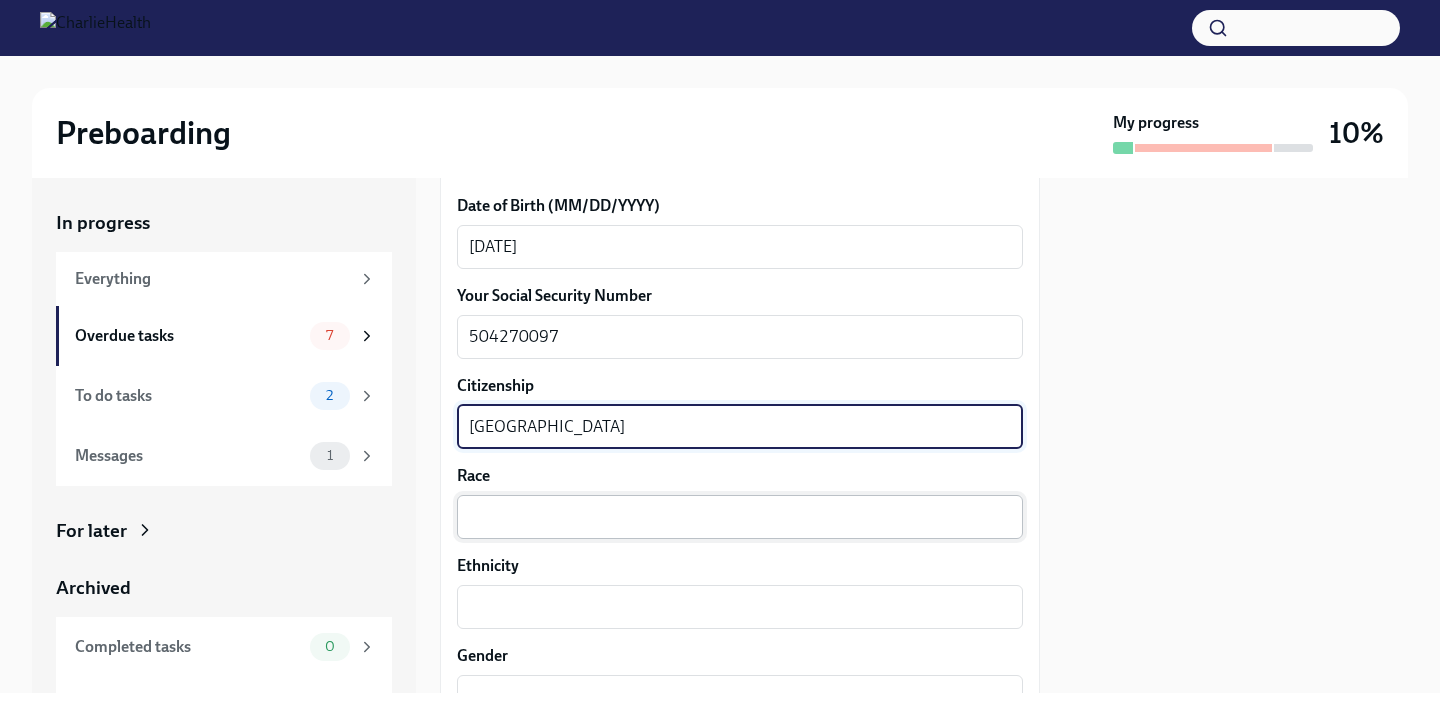type on "[GEOGRAPHIC_DATA]" 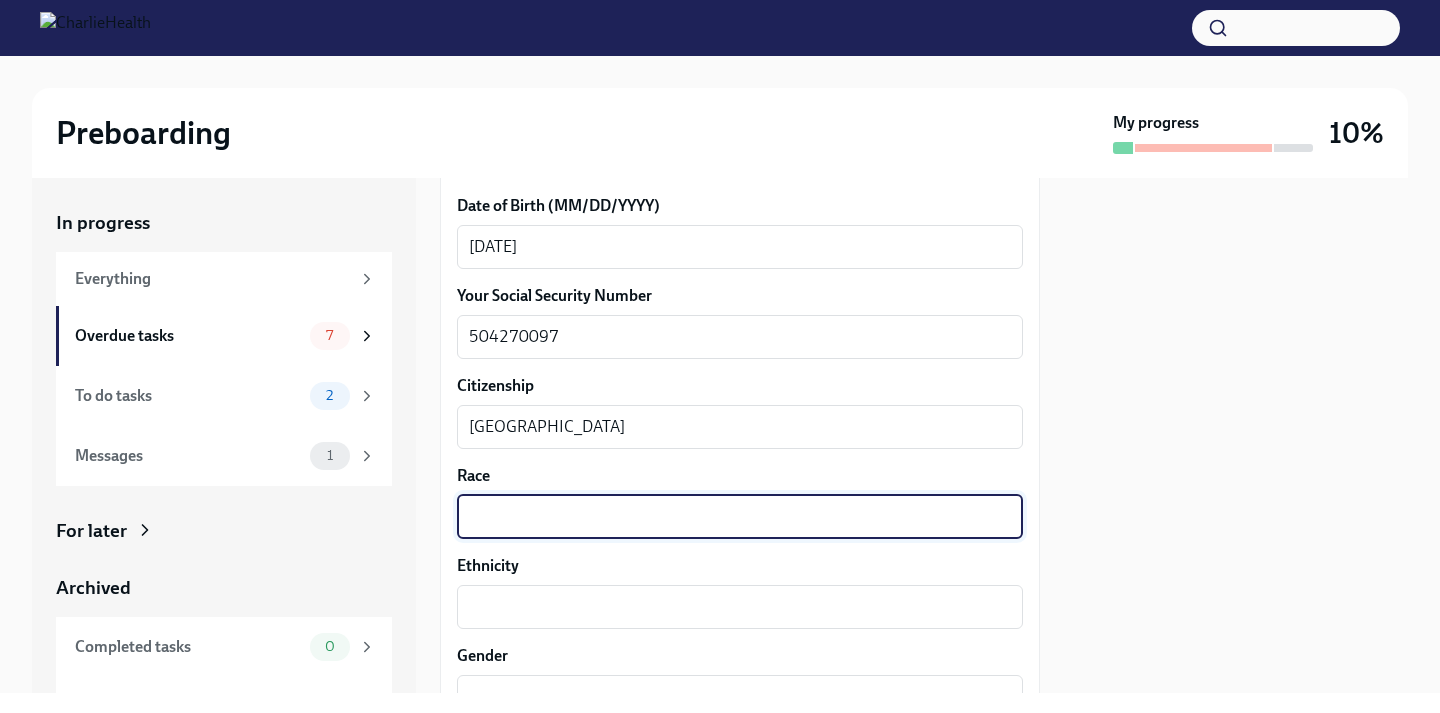 click on "Race" at bounding box center [740, 517] 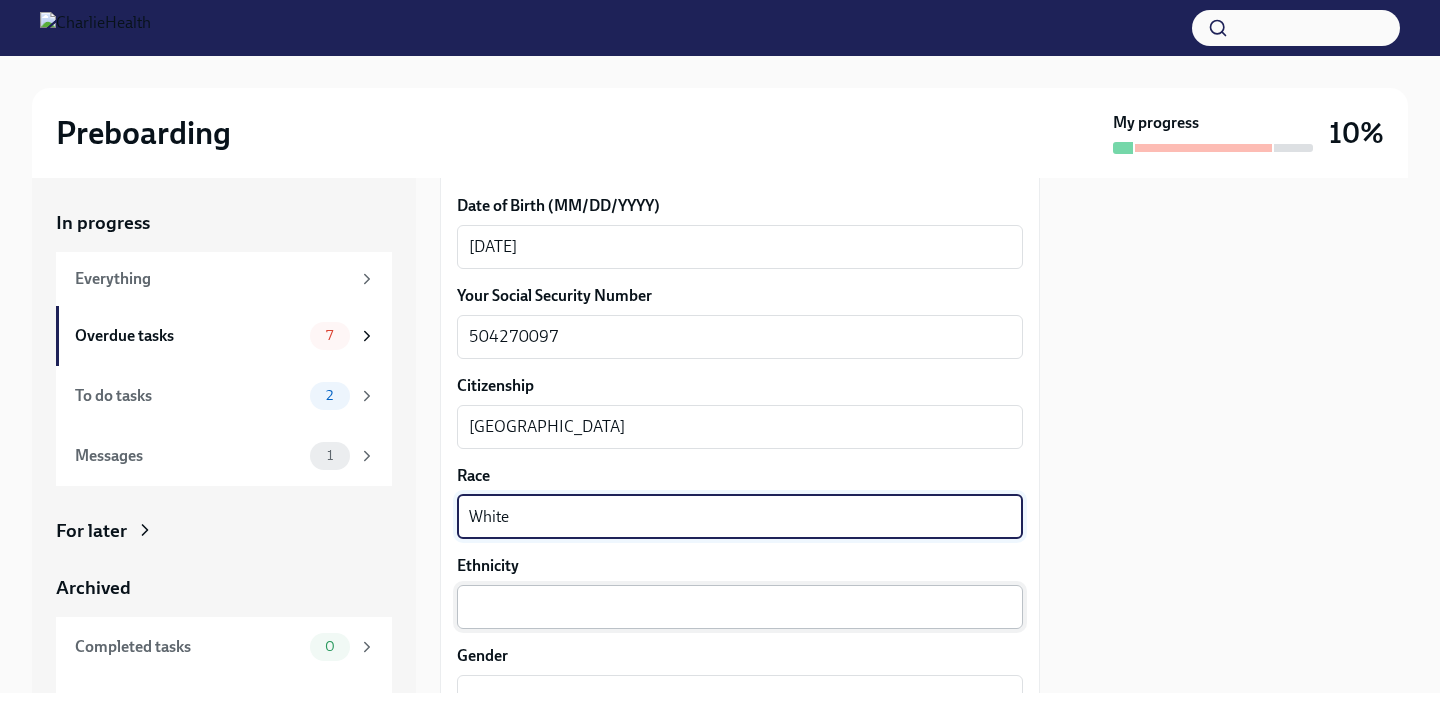 type on "White" 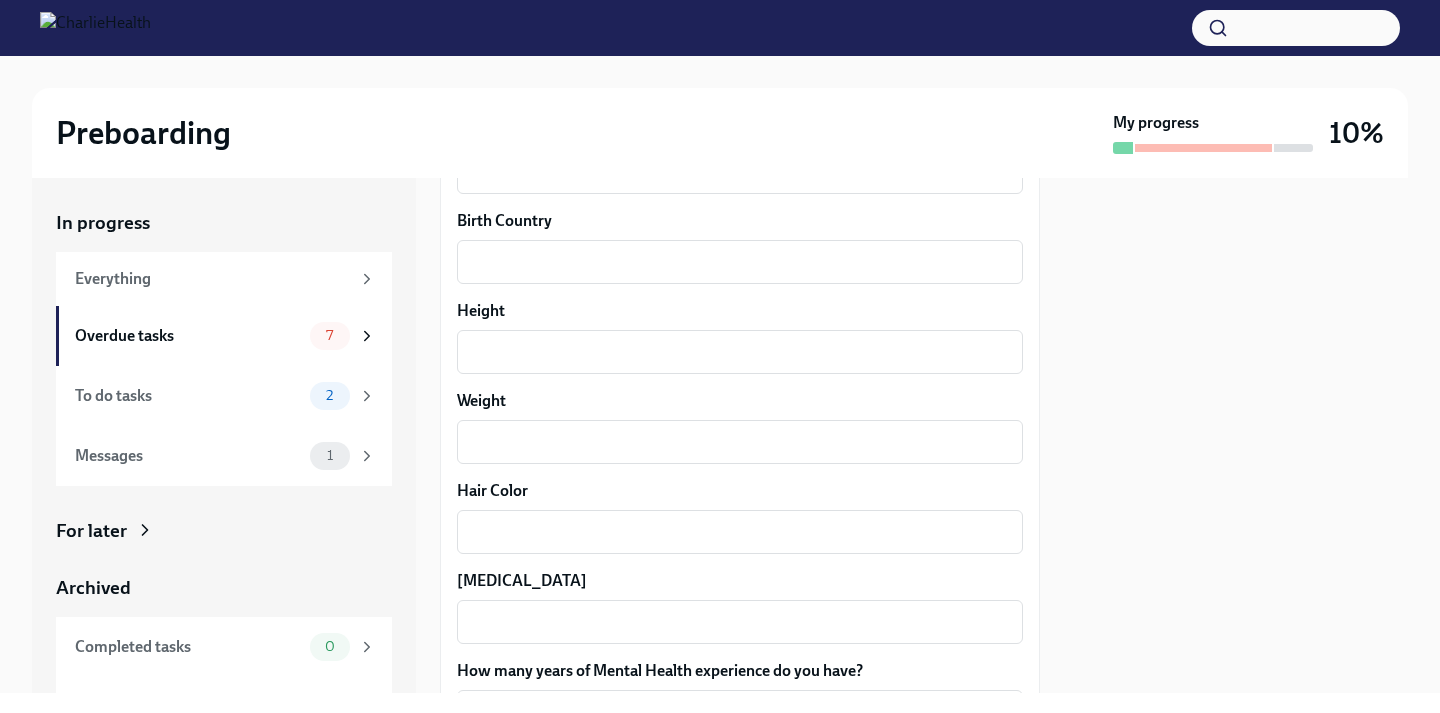 scroll, scrollTop: 1938, scrollLeft: 0, axis: vertical 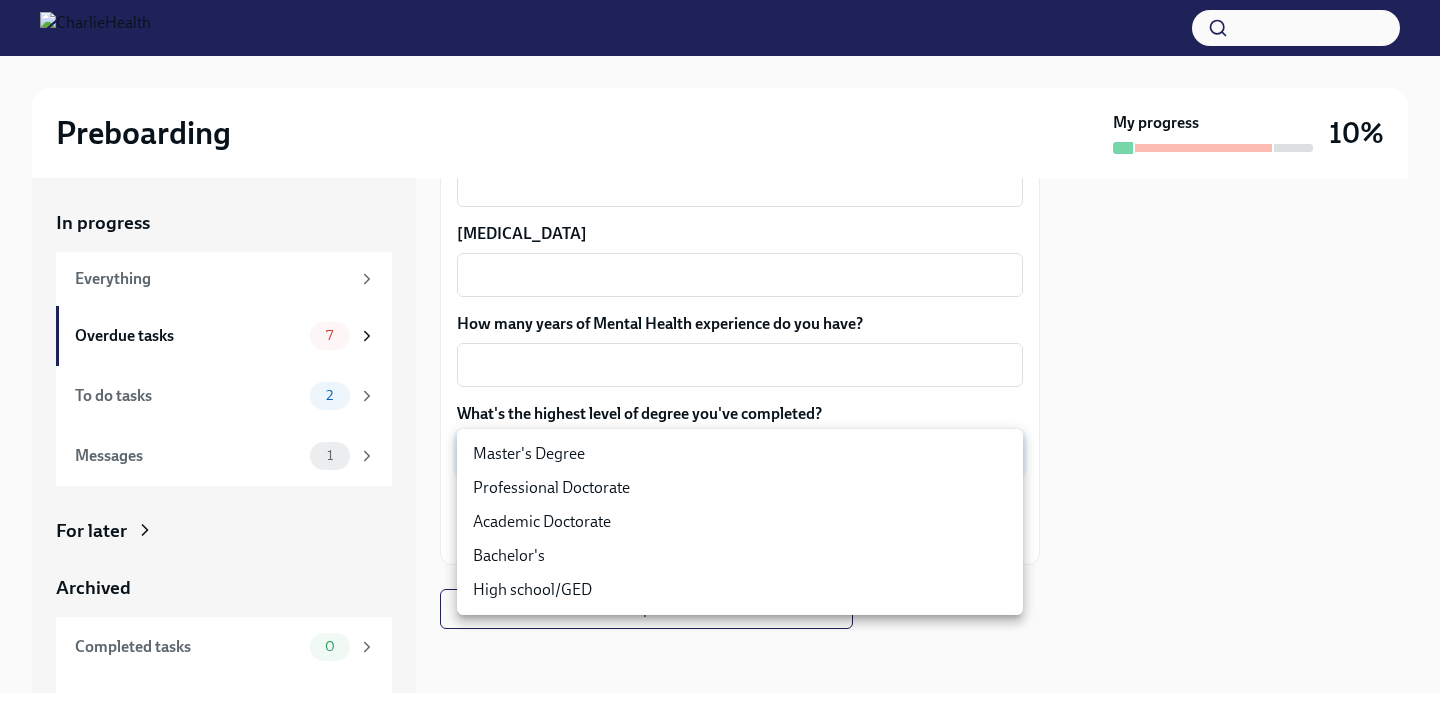 click on "Preboarding My progress 10% In progress Everything Overdue tasks 7 To do tasks 2 Messages 1 For later Archived Completed tasks 0 Optional tasks 1 Messages 0 Fill out the onboarding form Overdue Due  [DATE] We need some info from you to start setting you up in payroll and other systems.  Please fill out this form ASAP  Please note each field needs to be completed in order for you to submit.
Note : Please fill out this form as accurately as possible. Several states require specific demographic information that we have to input on your behalf. We understand that some of these questions feel personal to answer, and we appreciate your understanding that this is required for compliance clearance. About you Your preferred first name [PERSON_NAME] x ​ Your legal last name [PERSON_NAME] x ​ Please provide any previous names/ aliases-put None if N/A N/A x ​ Street Address 1 [STREET_ADDRESS][GEOGRAPHIC_DATA][PERSON_NAME] Address 2 ​ Postal Code [GEOGRAPHIC_DATA][PERSON_NAME] ​ State/Region CO ​ Country [GEOGRAPHIC_DATA] ​ [DATE]" at bounding box center [720, 356] 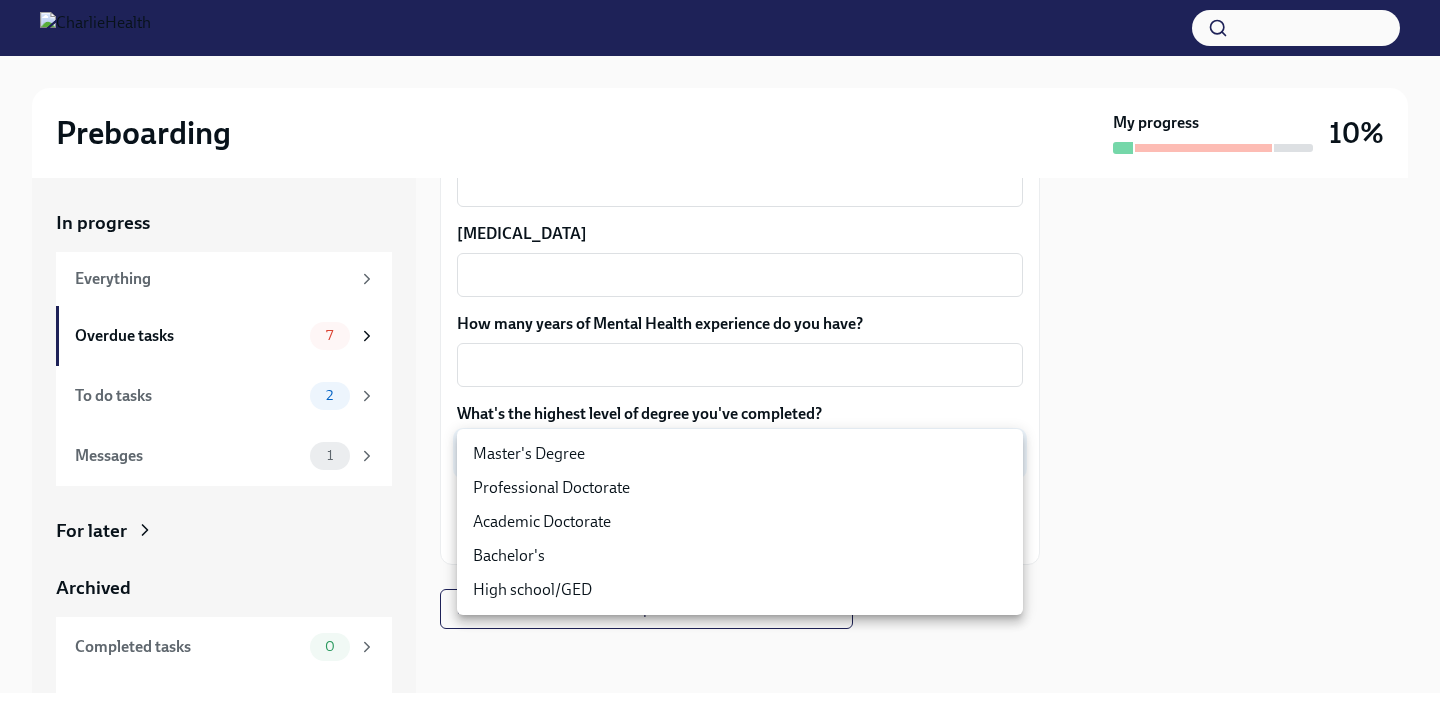 type on "2vBr-ghkD" 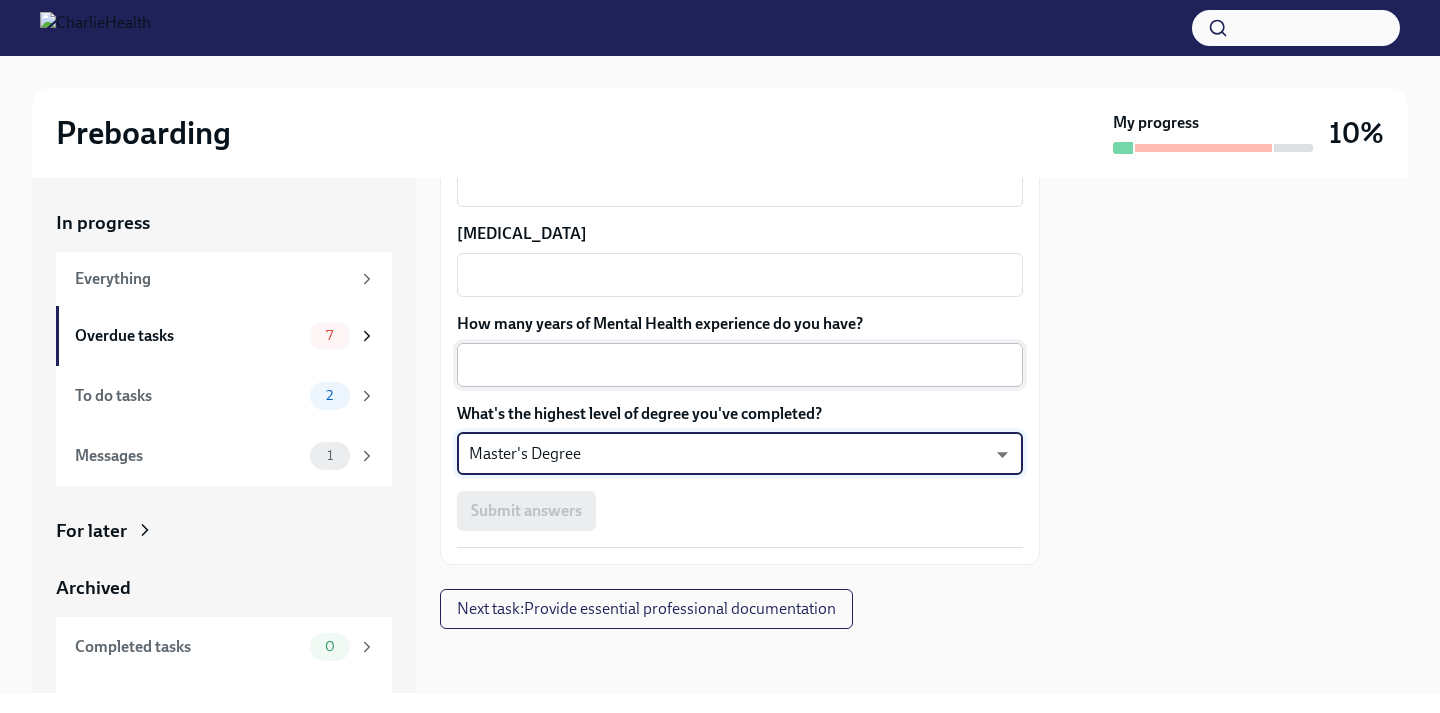 click on "x ​" at bounding box center [740, 365] 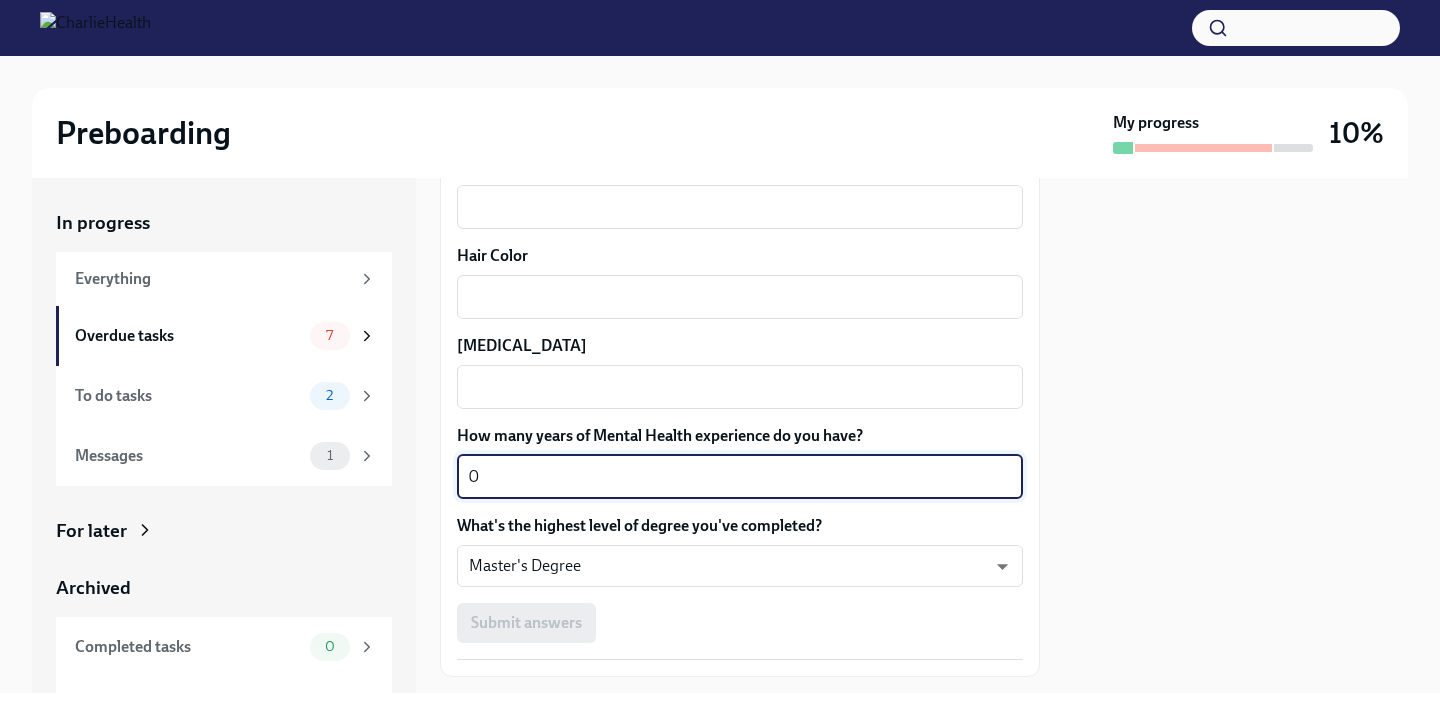 scroll, scrollTop: 1819, scrollLeft: 0, axis: vertical 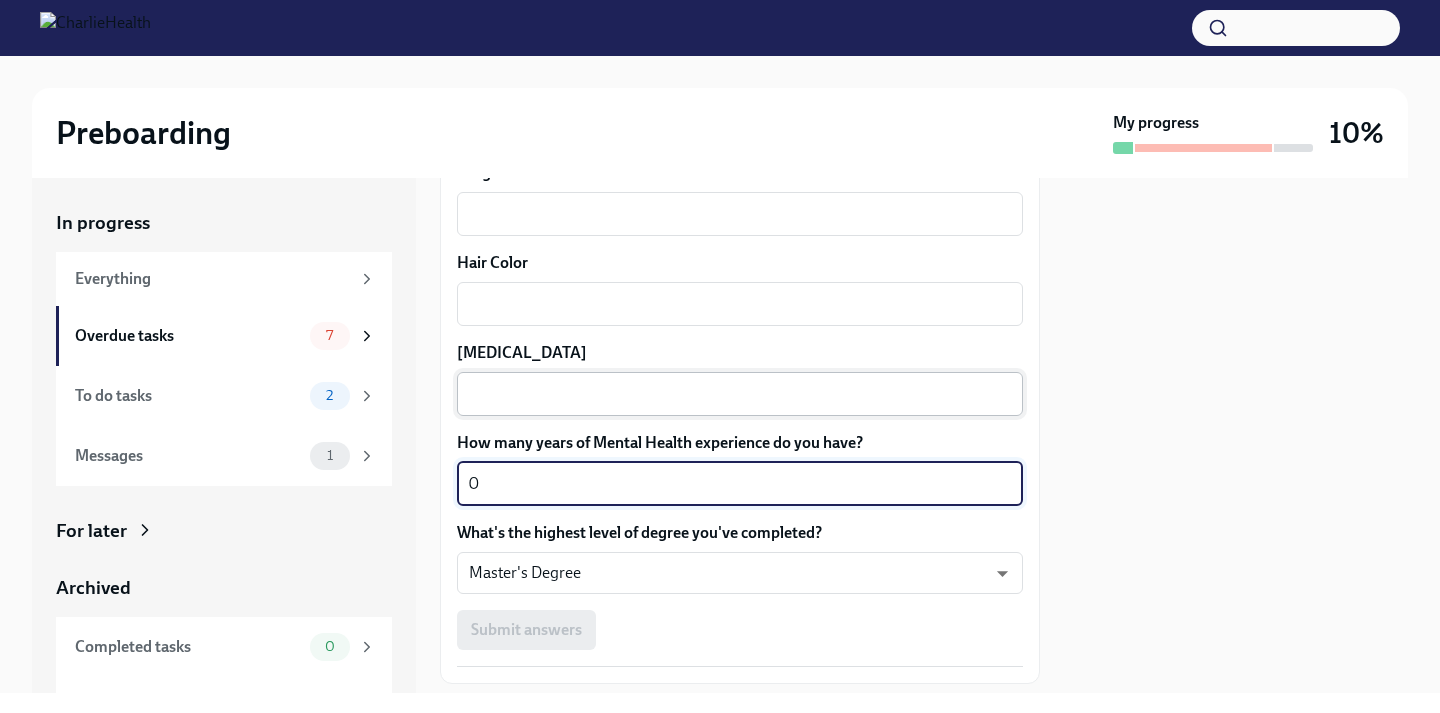 type on "0" 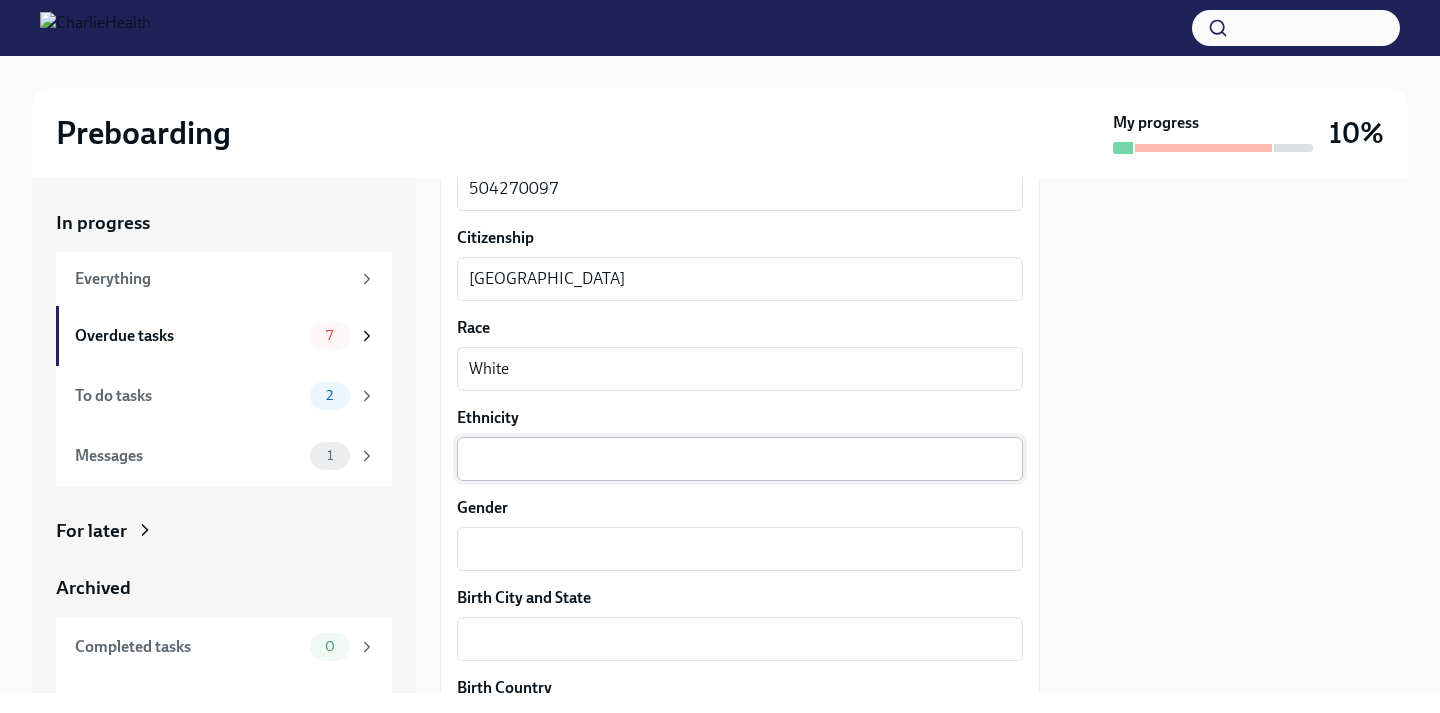 scroll, scrollTop: 1125, scrollLeft: 0, axis: vertical 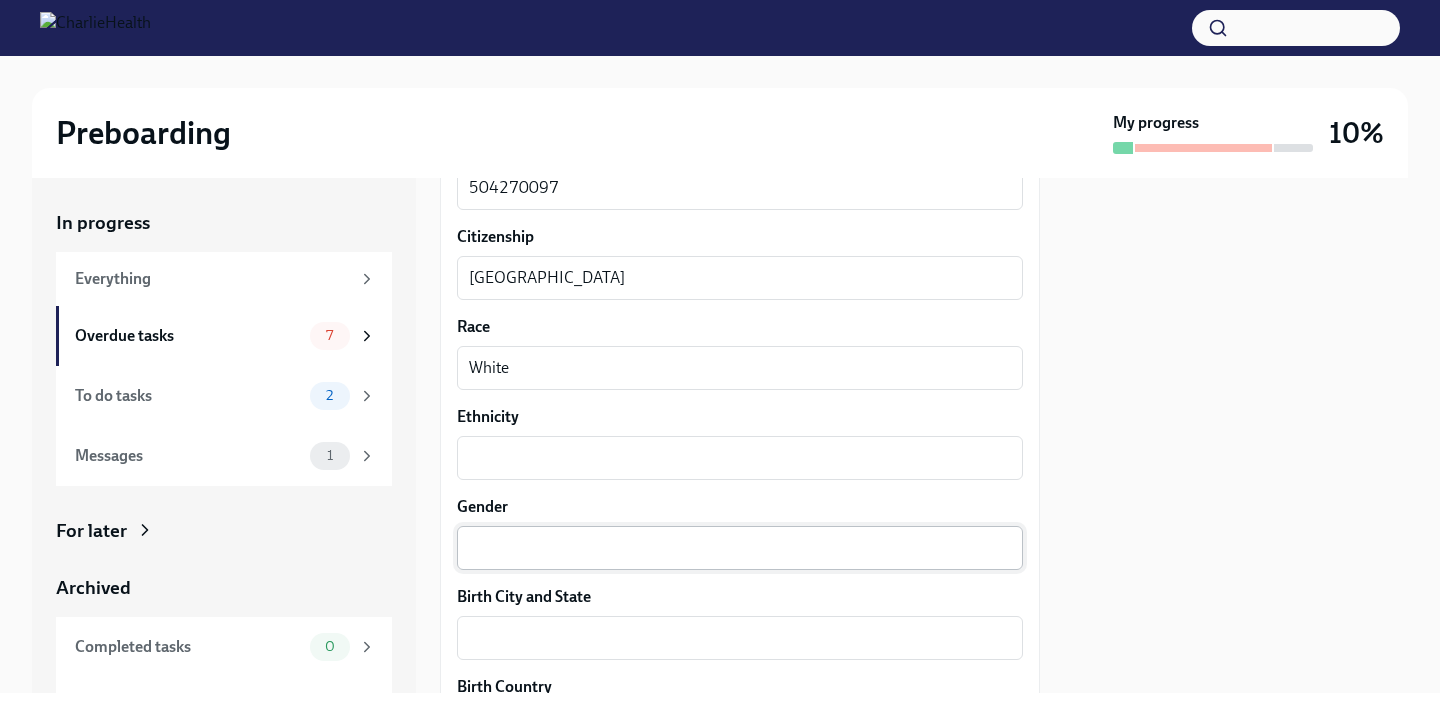 click on "Gender" at bounding box center [740, 548] 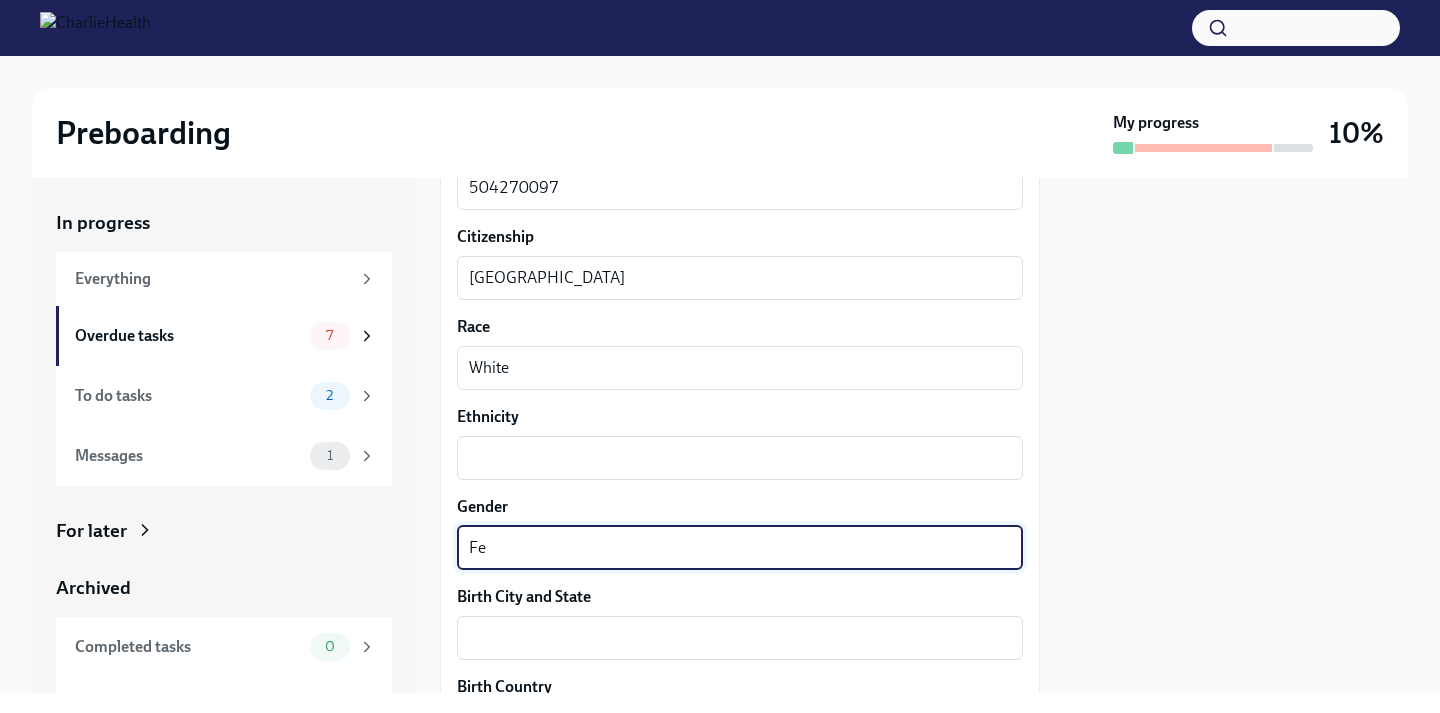 type on "F" 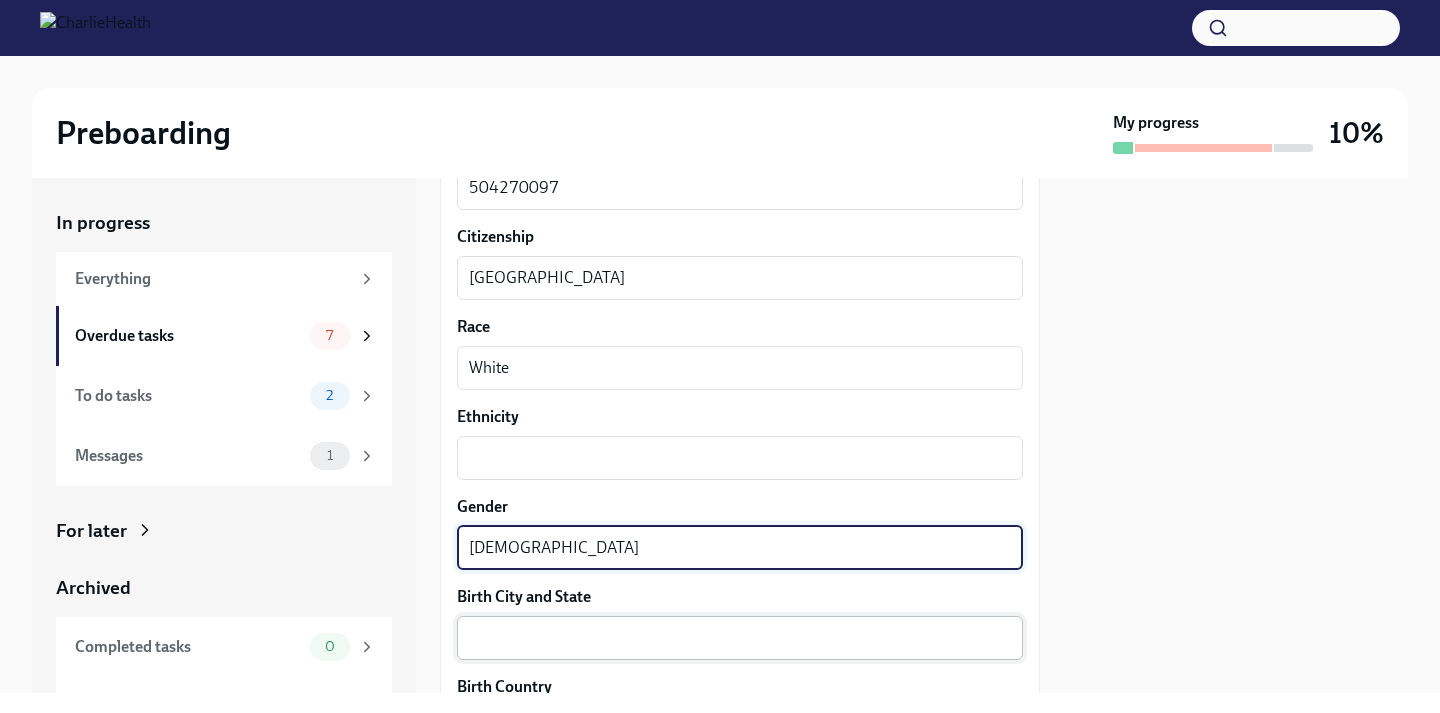 type on "[DEMOGRAPHIC_DATA]" 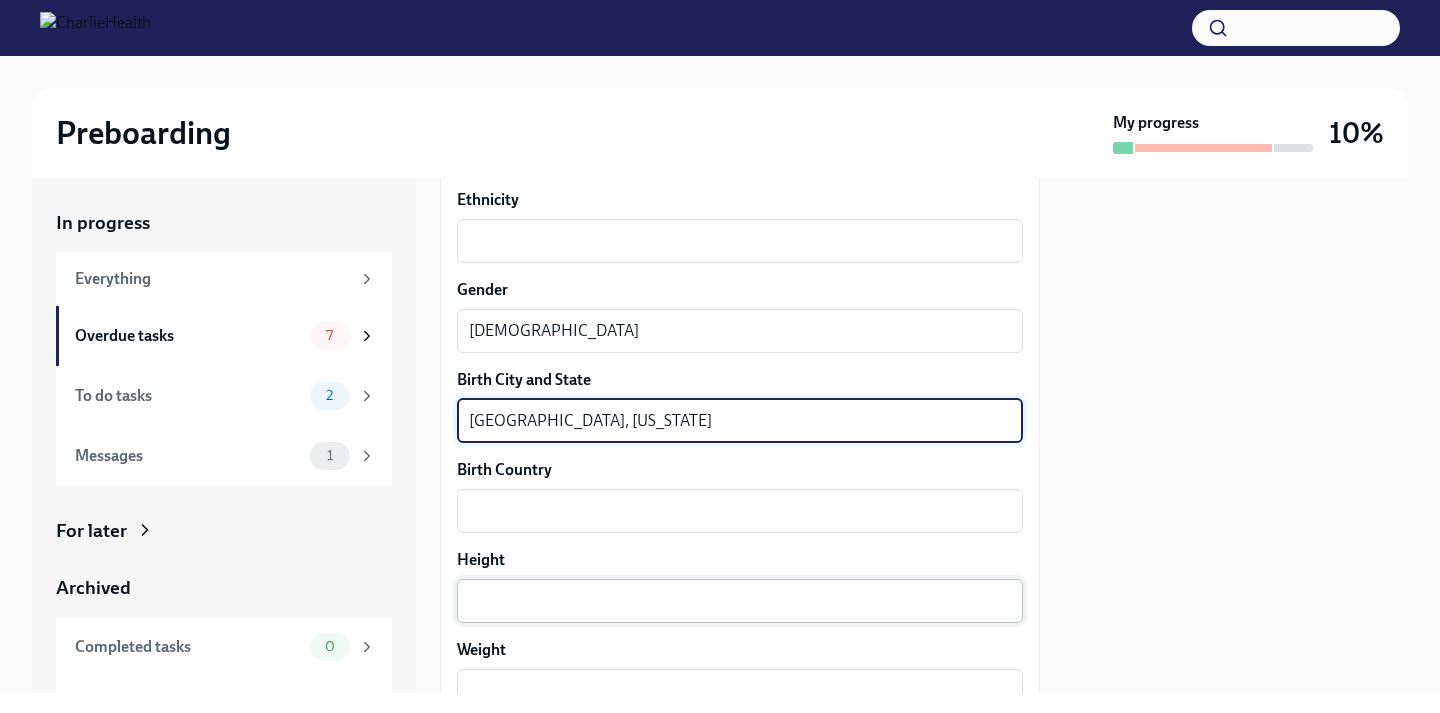 scroll, scrollTop: 1353, scrollLeft: 0, axis: vertical 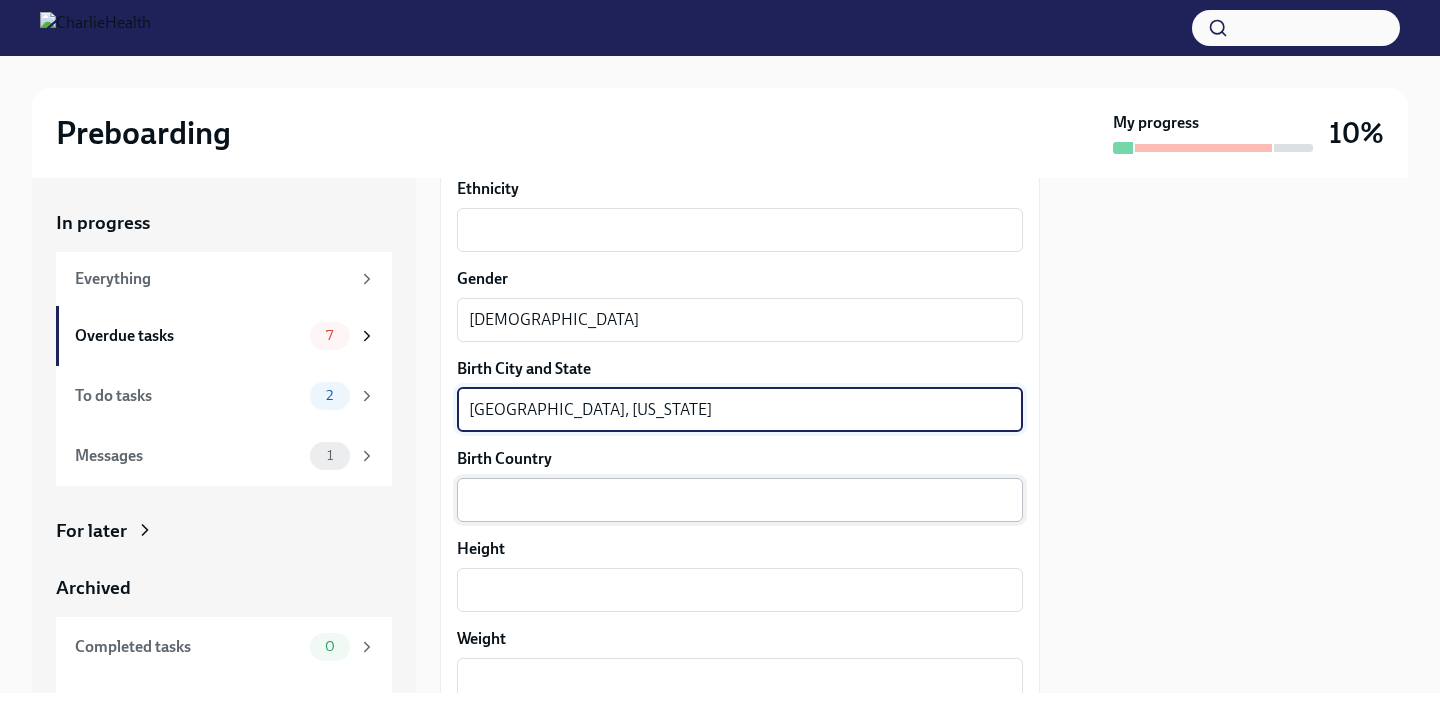 type on "[GEOGRAPHIC_DATA], [US_STATE]" 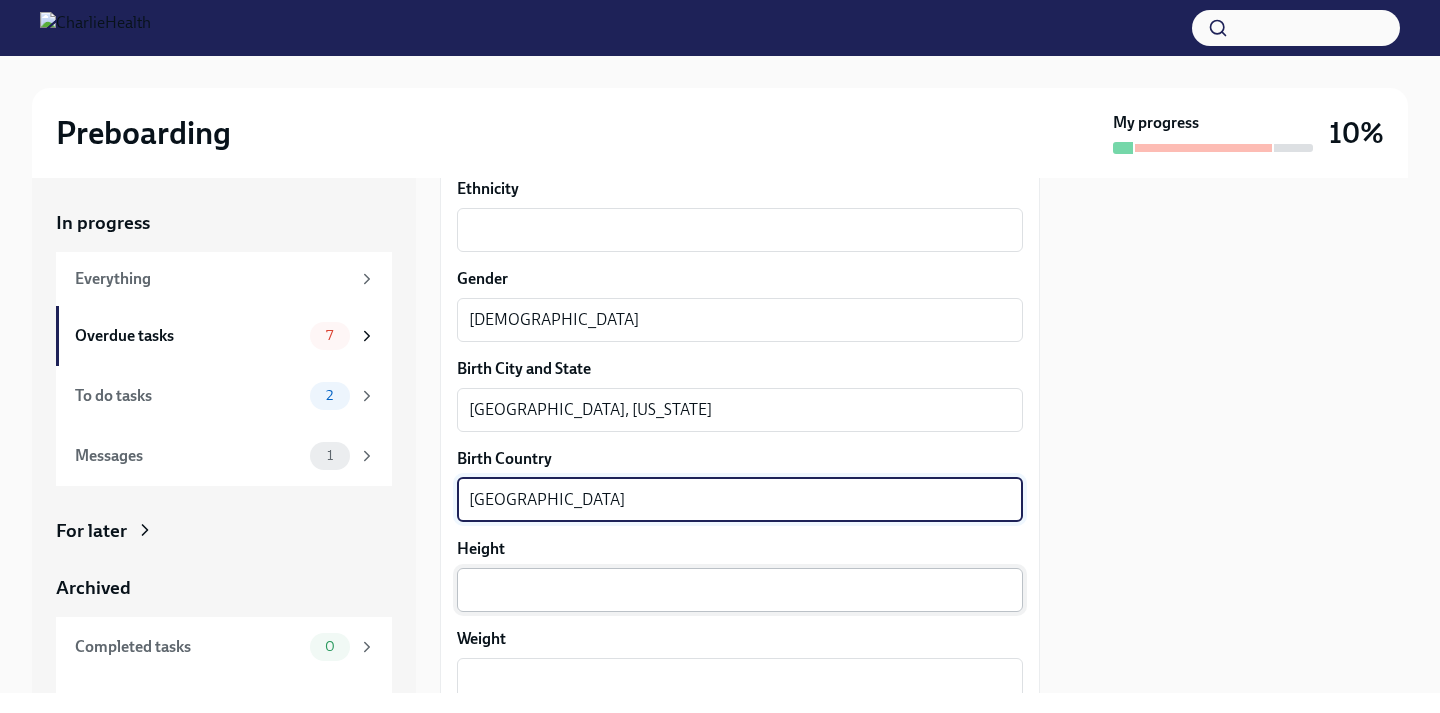 type on "[GEOGRAPHIC_DATA]" 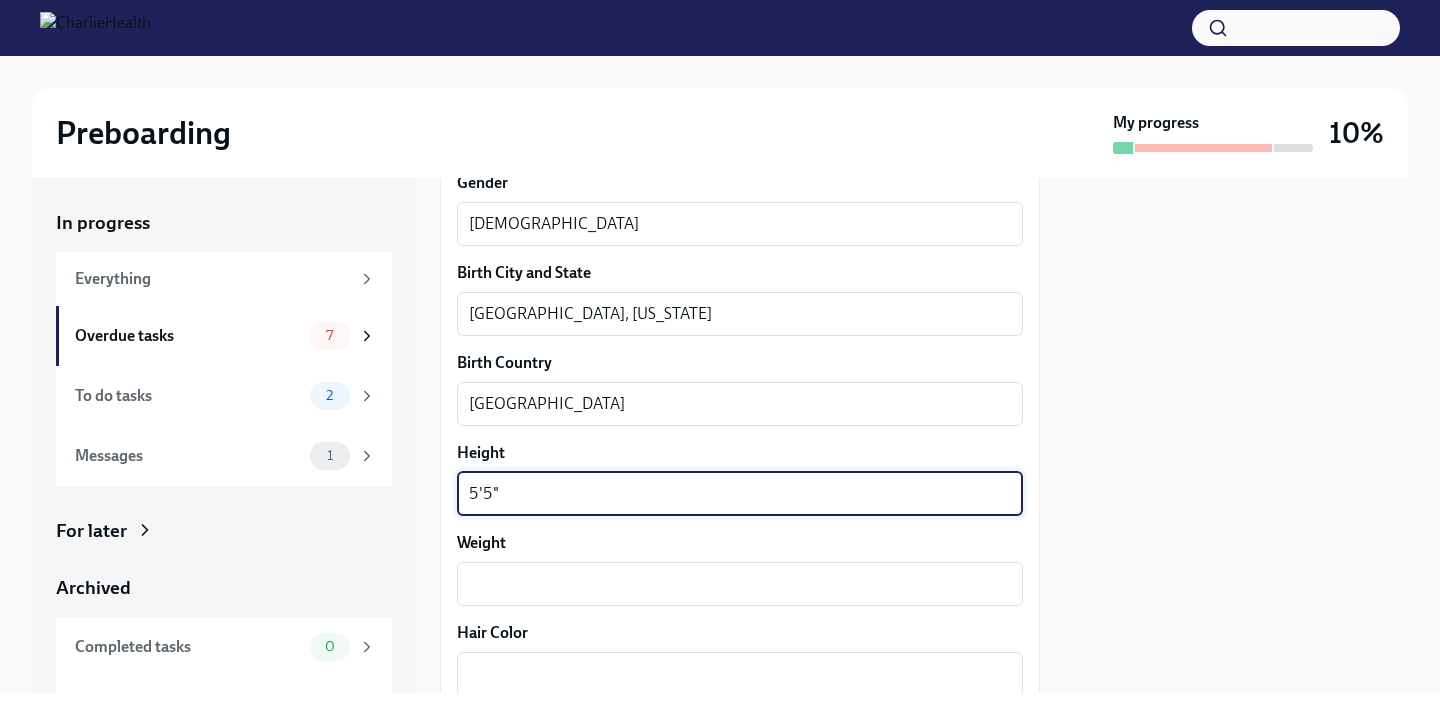 scroll, scrollTop: 1450, scrollLeft: 0, axis: vertical 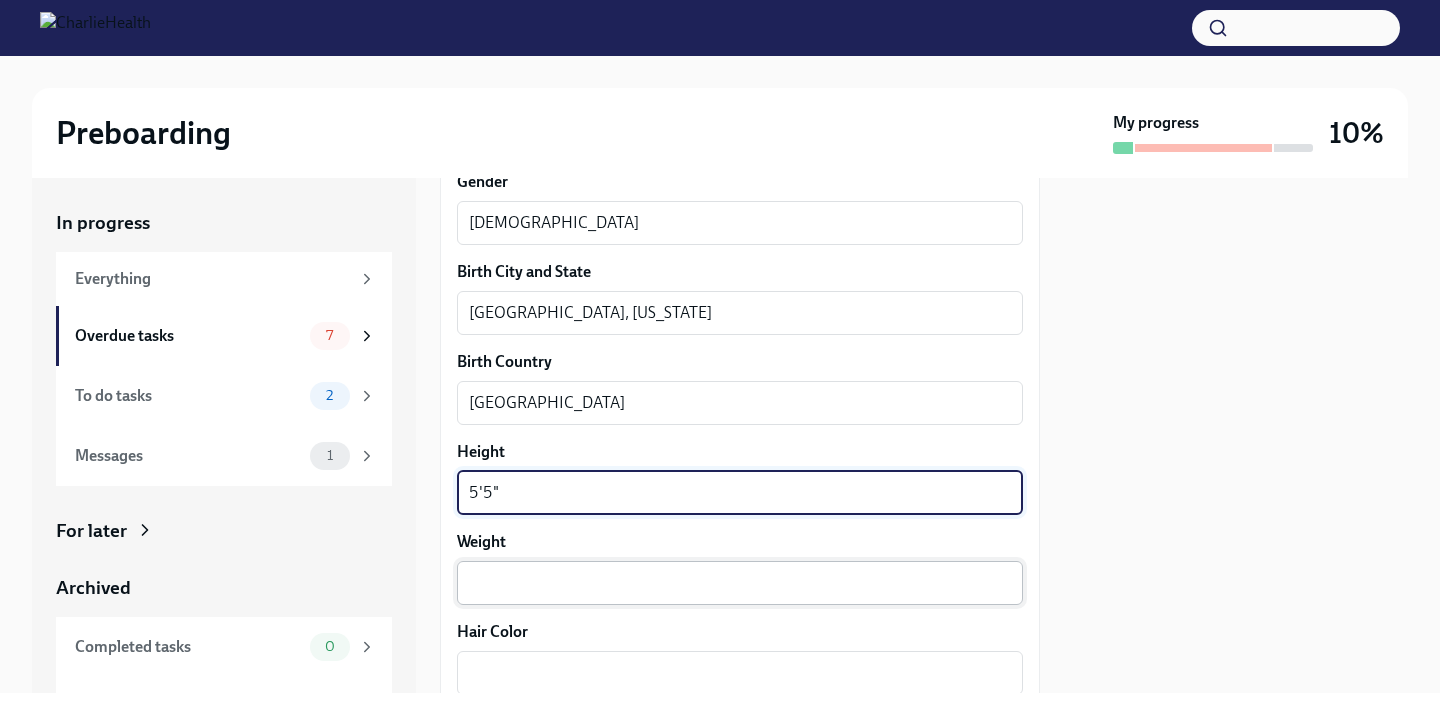 type on "5'5"" 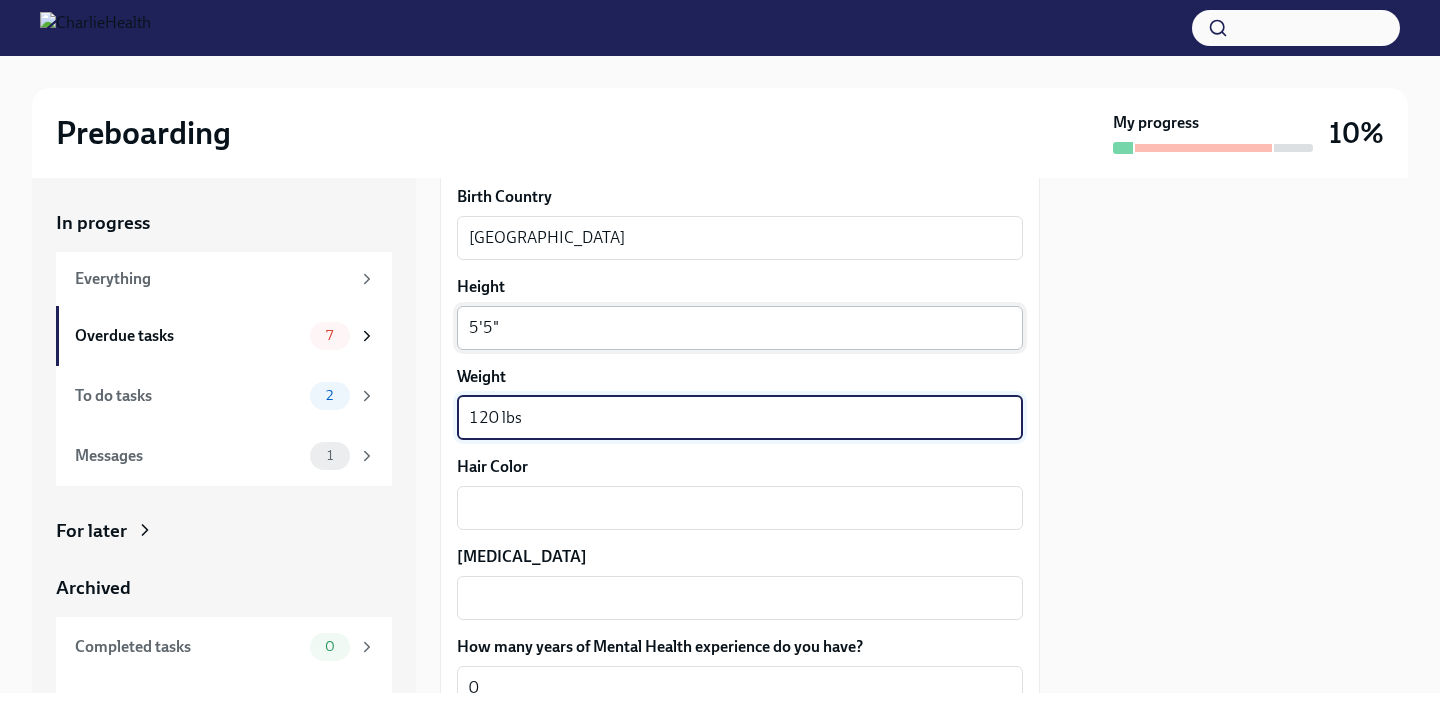 scroll, scrollTop: 1620, scrollLeft: 0, axis: vertical 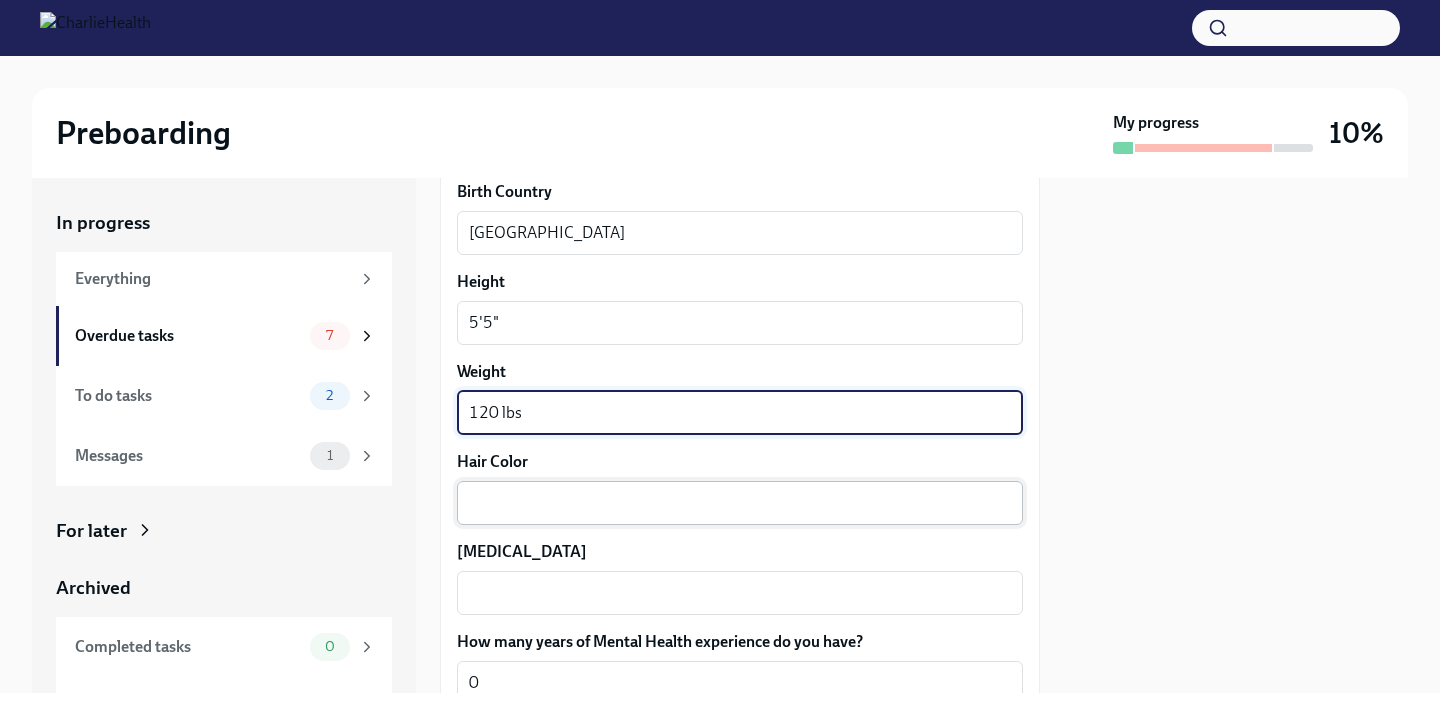 type on "120 lbs" 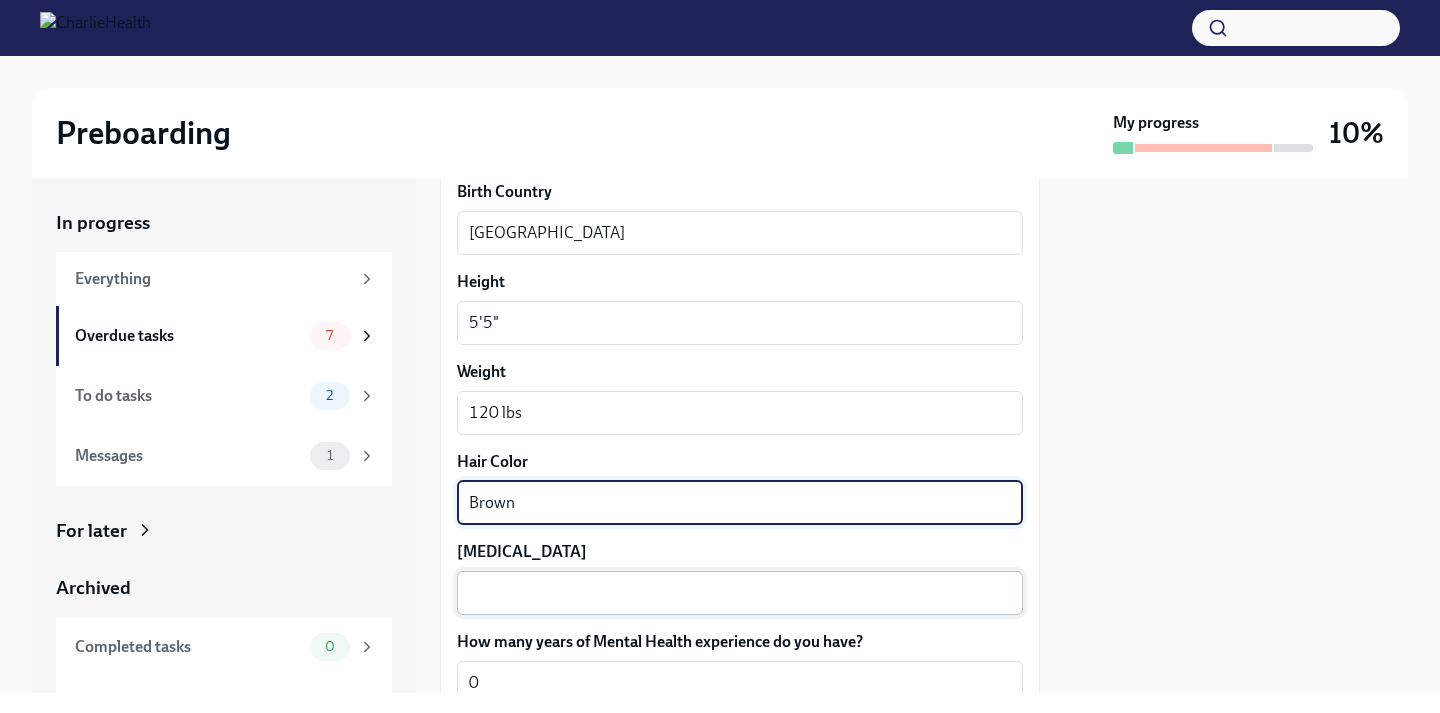 type on "Brown" 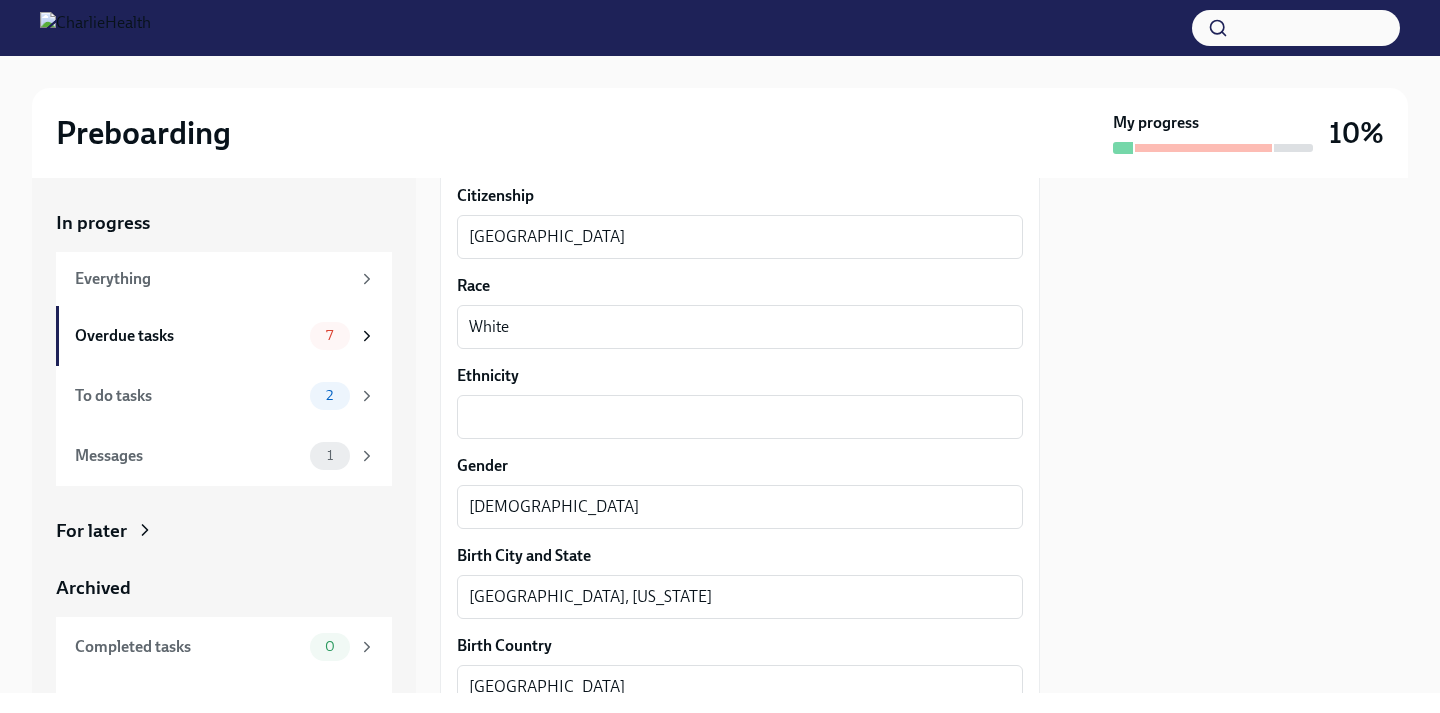 scroll, scrollTop: 1161, scrollLeft: 0, axis: vertical 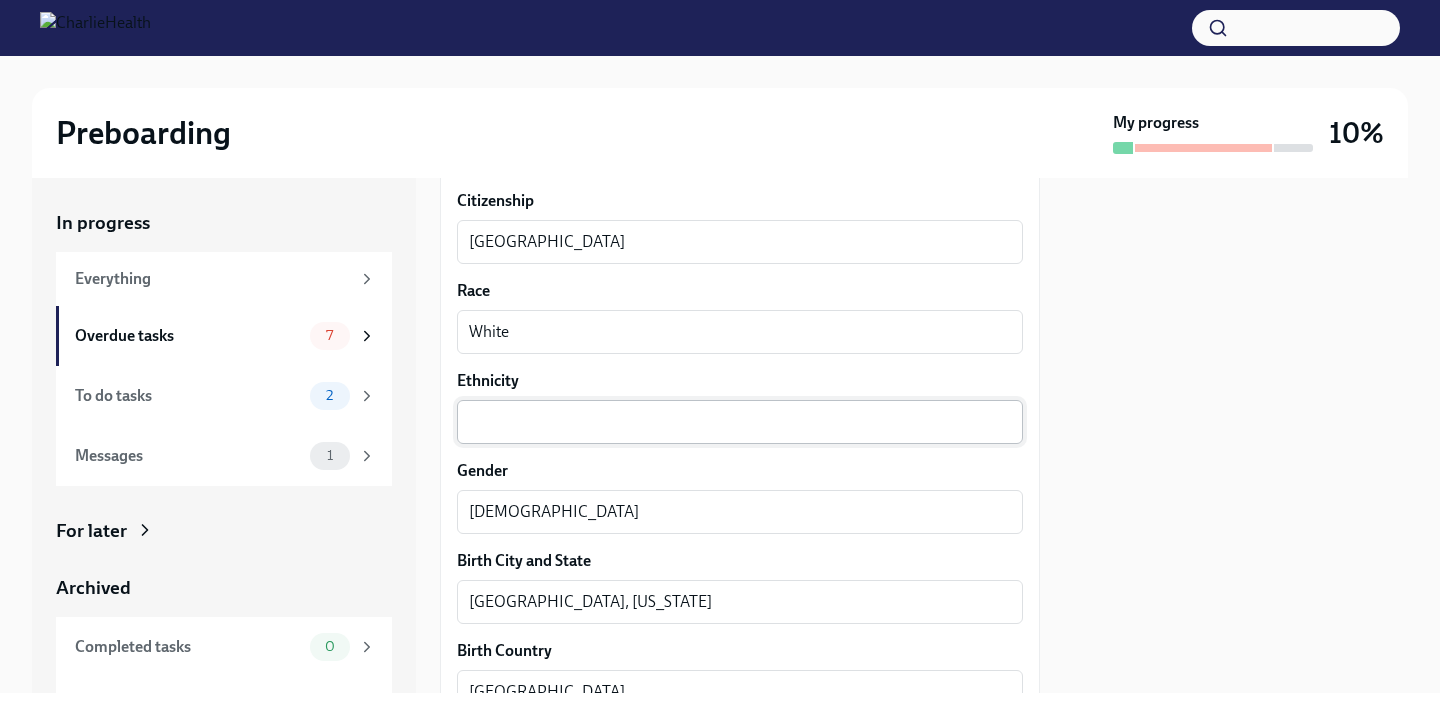 type on "[PERSON_NAME]" 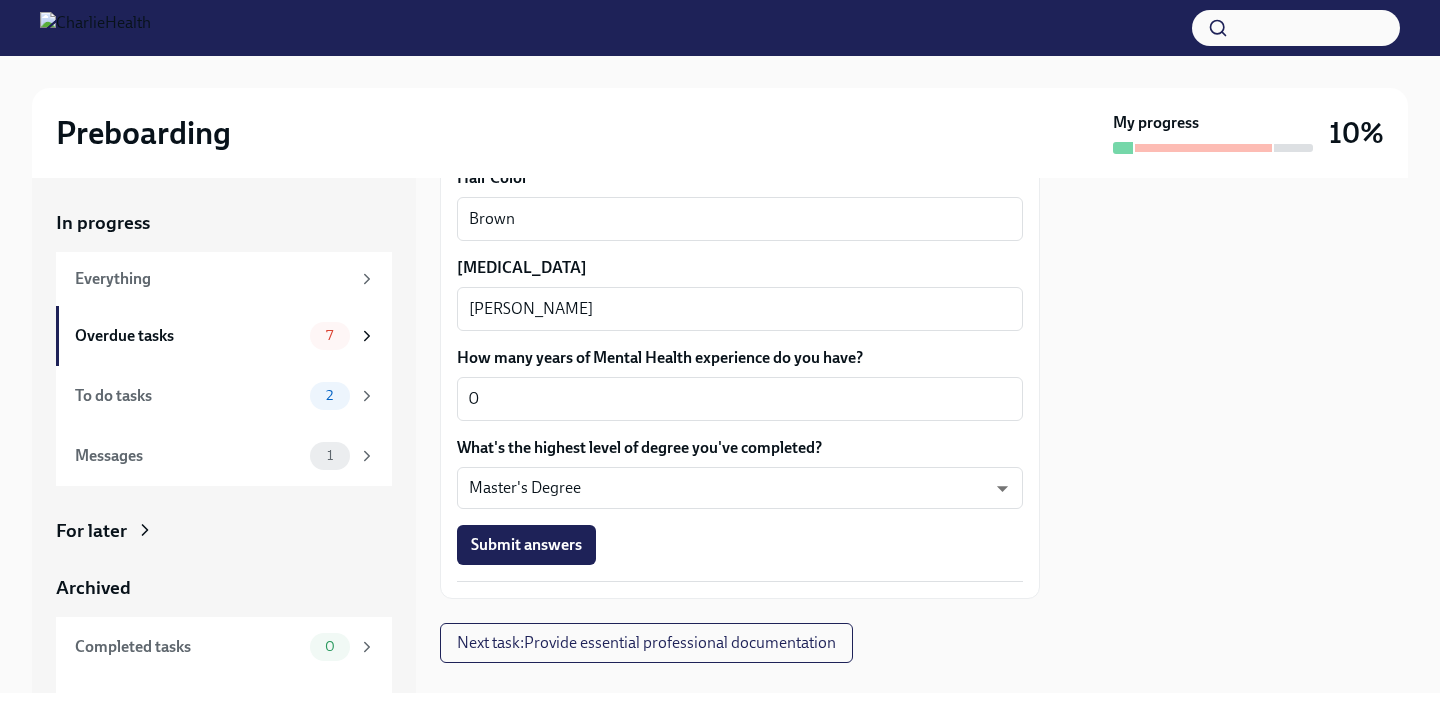 scroll, scrollTop: 1938, scrollLeft: 0, axis: vertical 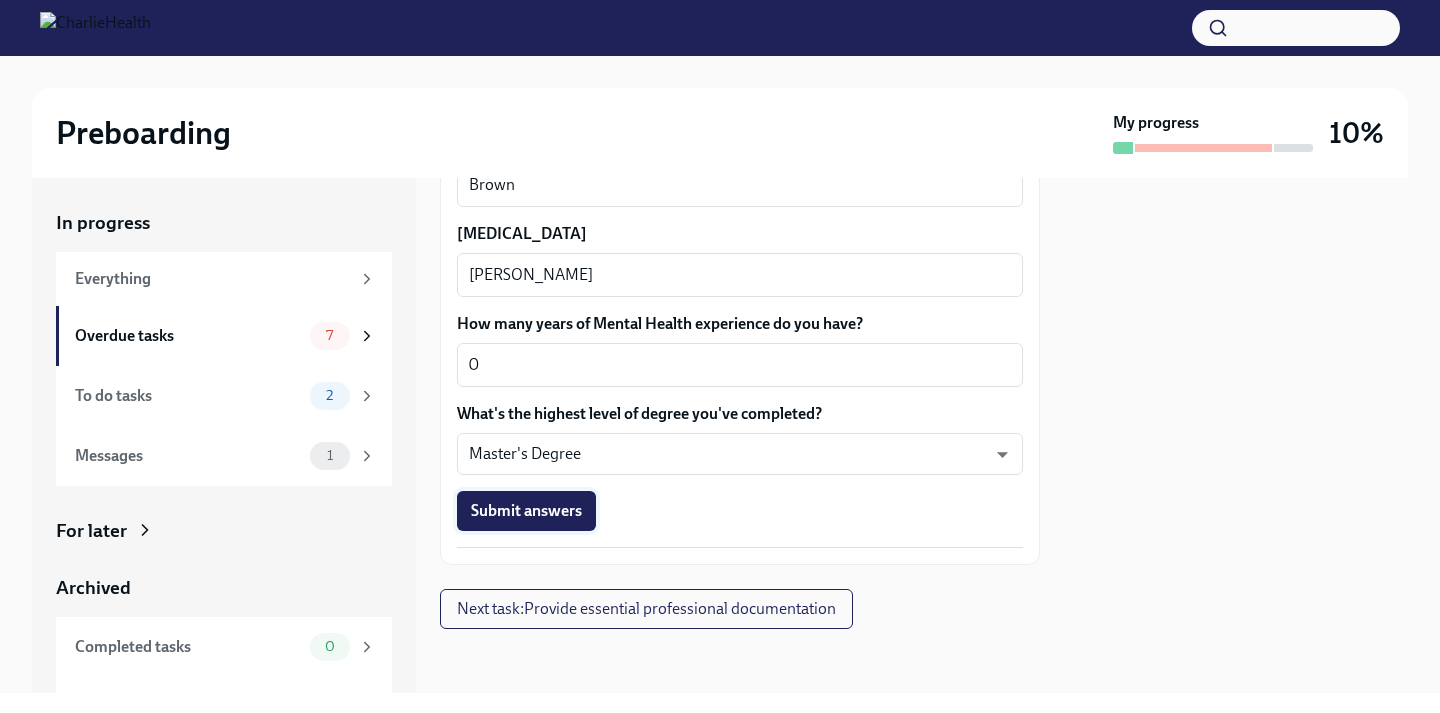 type on "White" 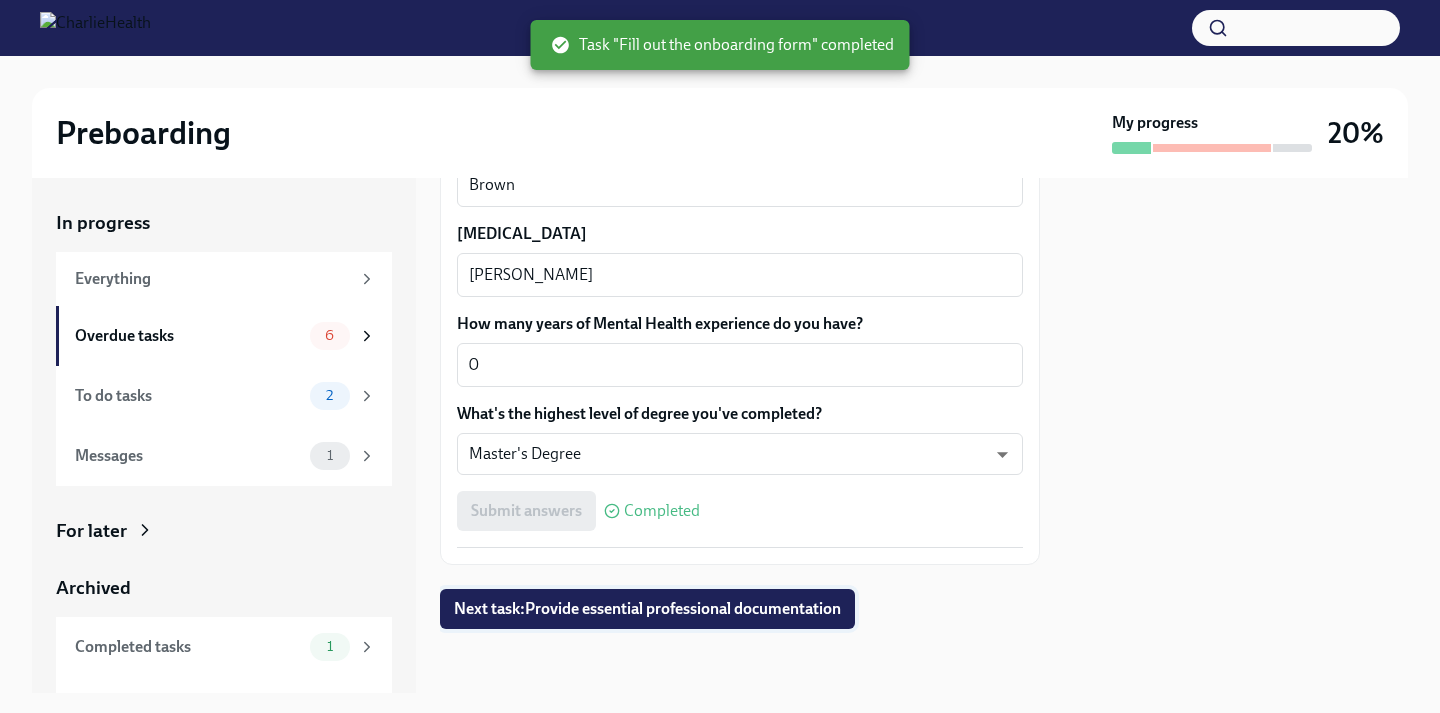 click on "Next task :  Provide essential professional documentation" at bounding box center [647, 609] 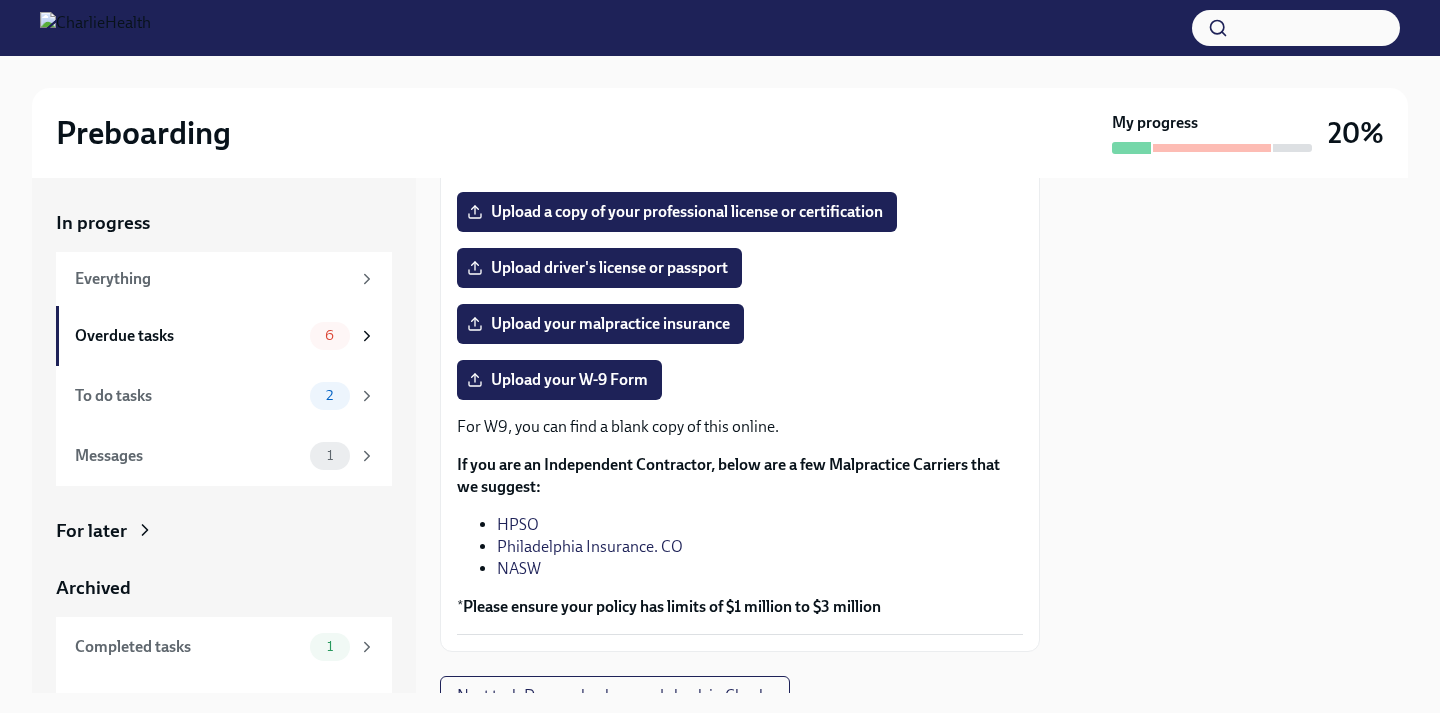 scroll, scrollTop: 446, scrollLeft: 0, axis: vertical 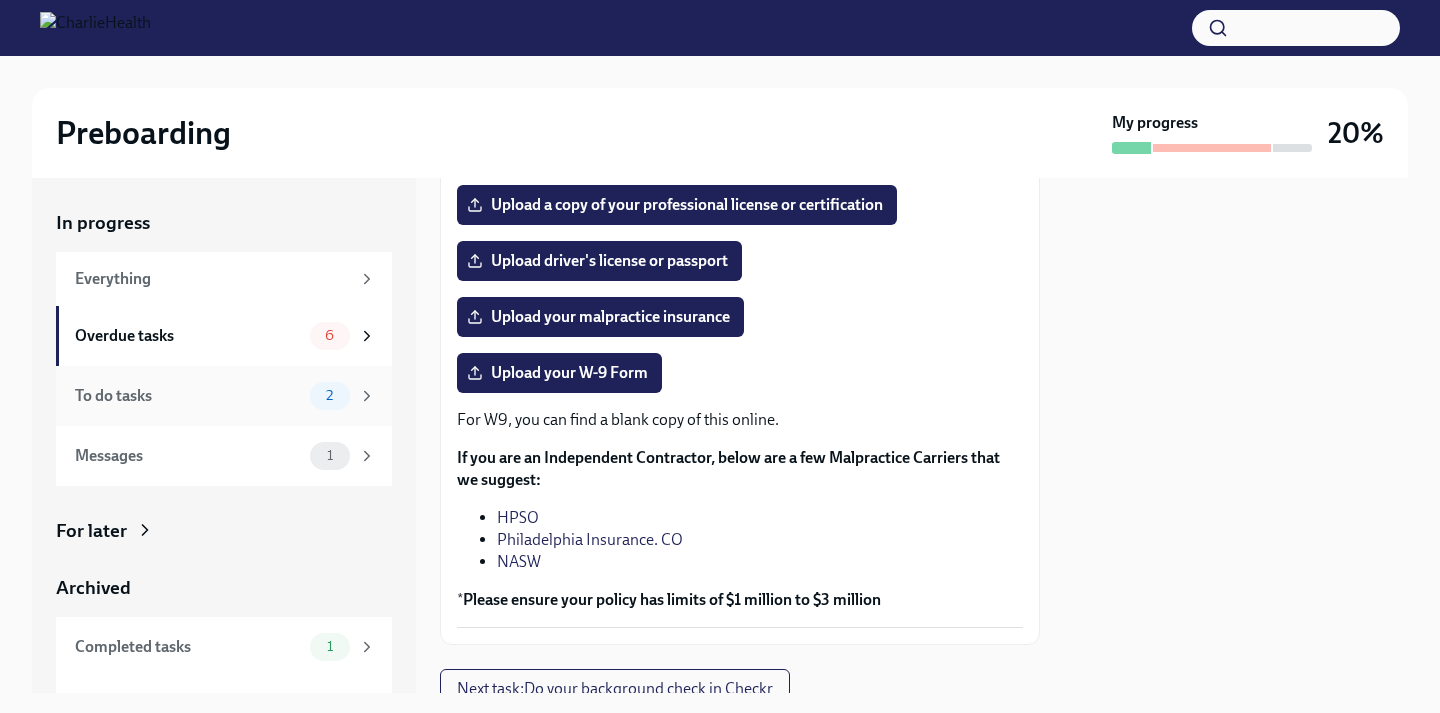 click on "To do tasks 2" at bounding box center (224, 396) 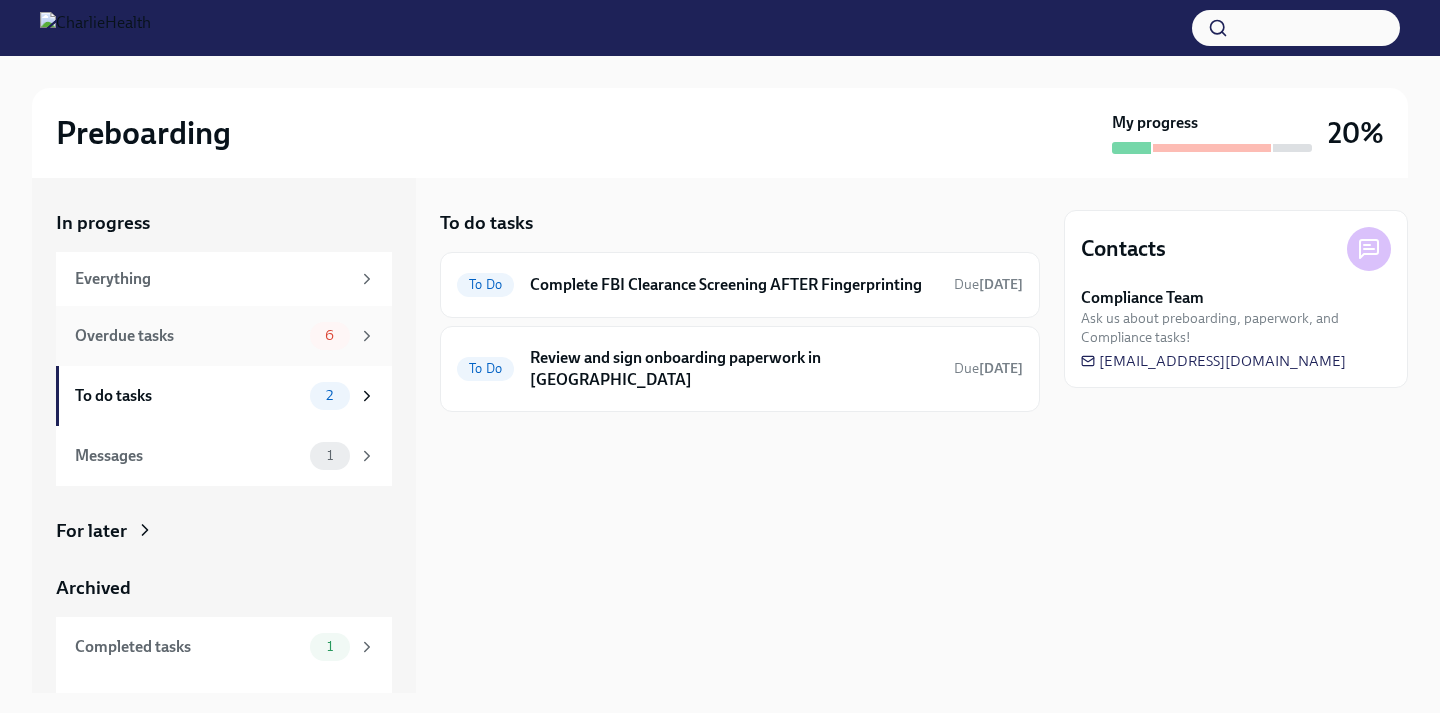 click on "Overdue tasks 6" at bounding box center (224, 336) 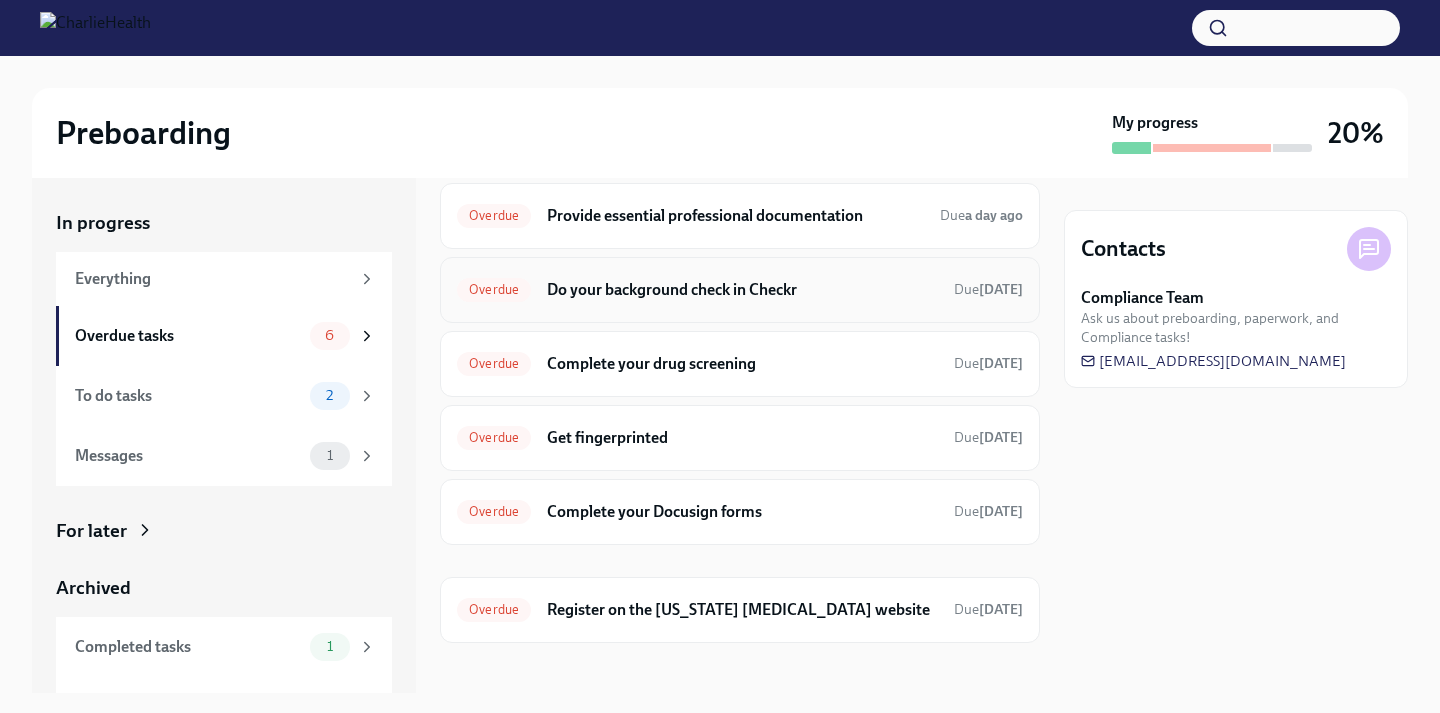 scroll, scrollTop: 73, scrollLeft: 0, axis: vertical 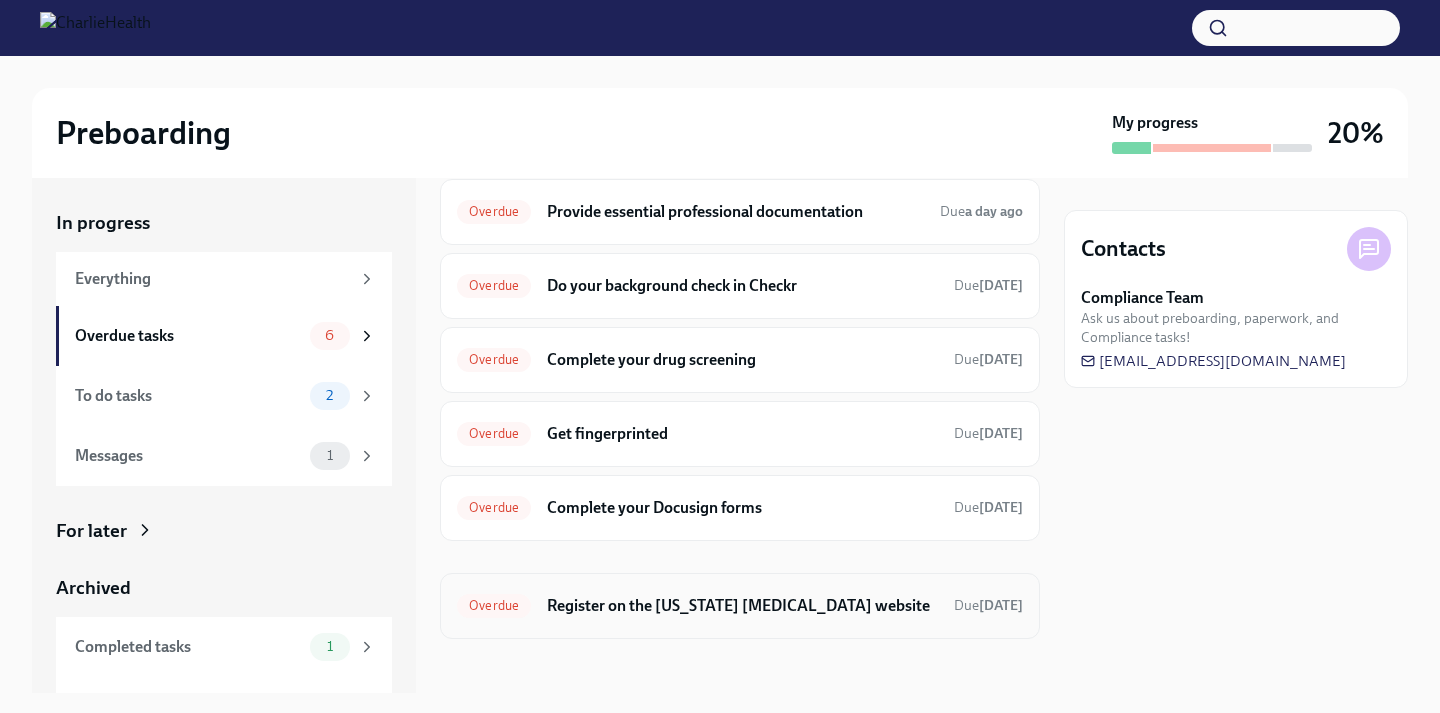 click on "Register on the [US_STATE] [MEDICAL_DATA] website" at bounding box center (742, 606) 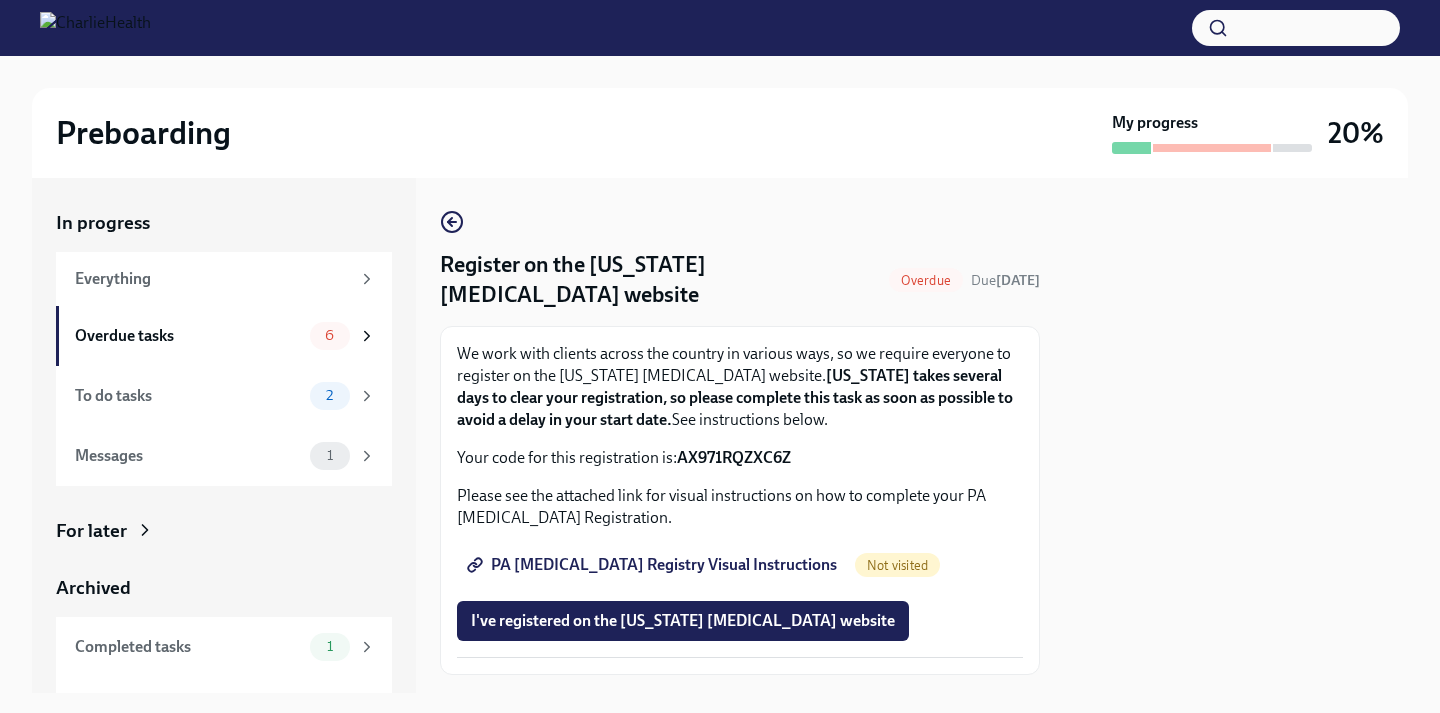 click on "PA [MEDICAL_DATA] Registry Visual Instructions" at bounding box center [654, 565] 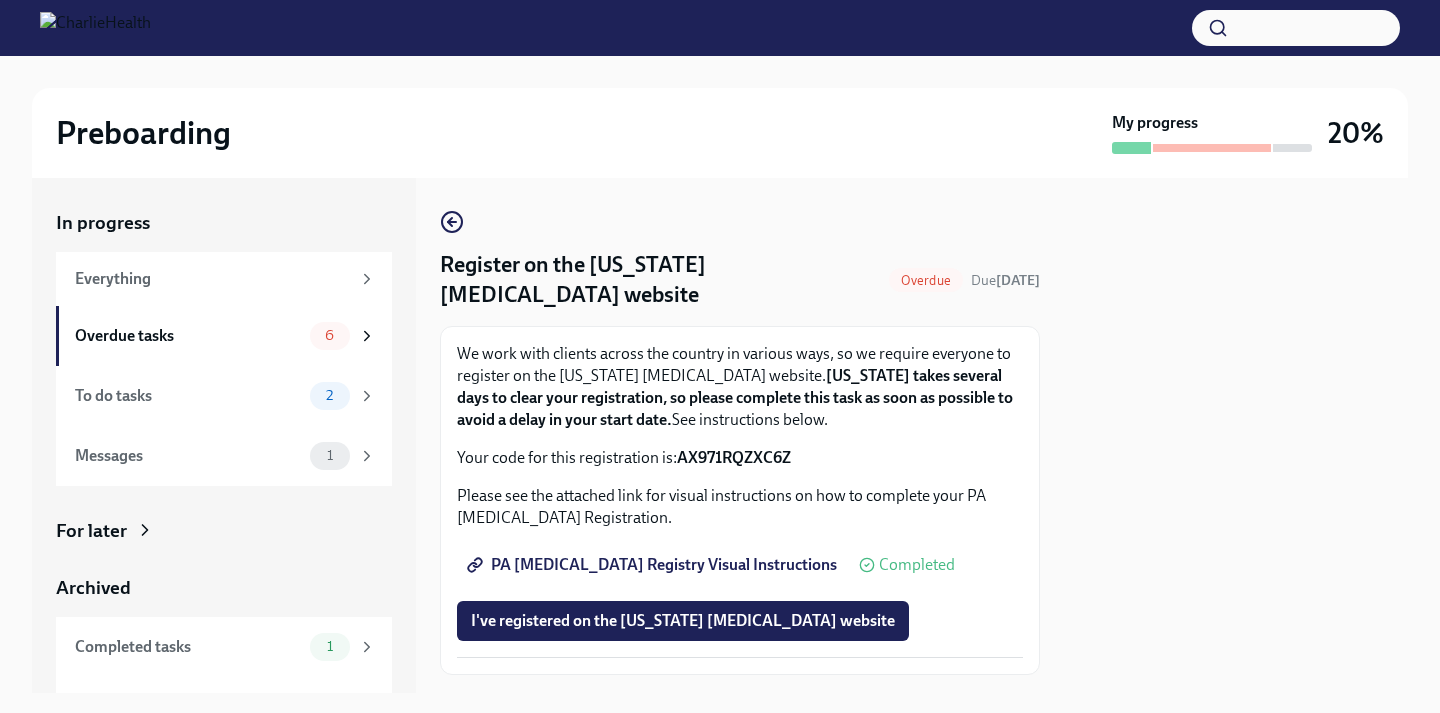 click on "AX971RQZXC6Z" at bounding box center (734, 457) 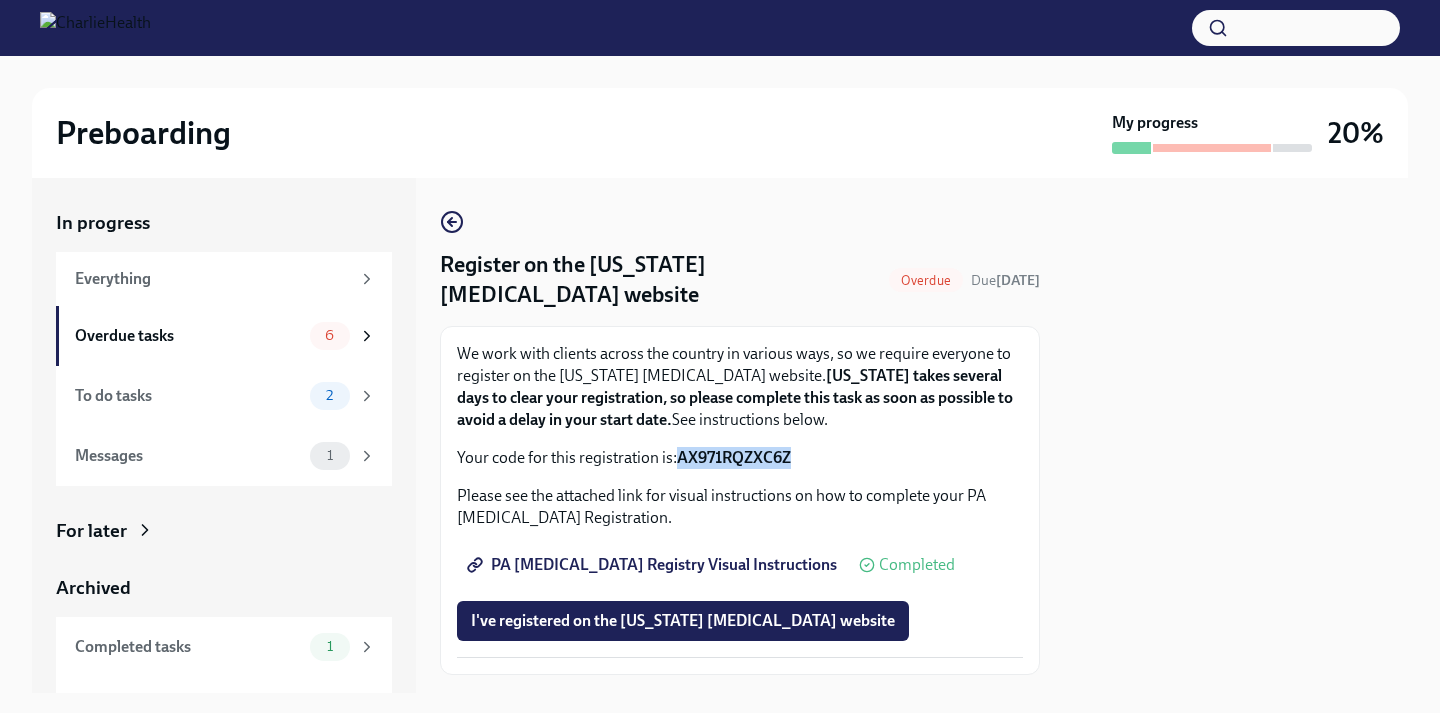 drag, startPoint x: 679, startPoint y: 457, endPoint x: 791, endPoint y: 461, distance: 112.0714 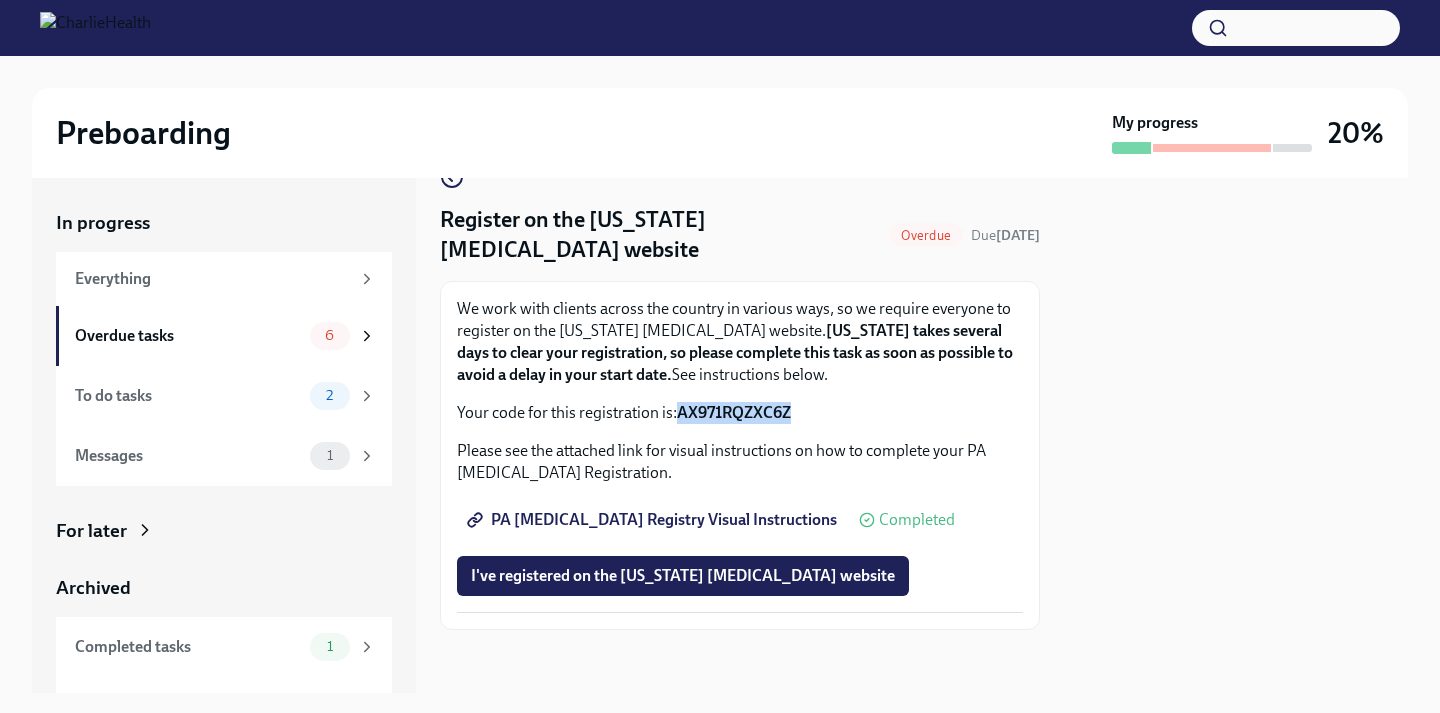scroll, scrollTop: 46, scrollLeft: 0, axis: vertical 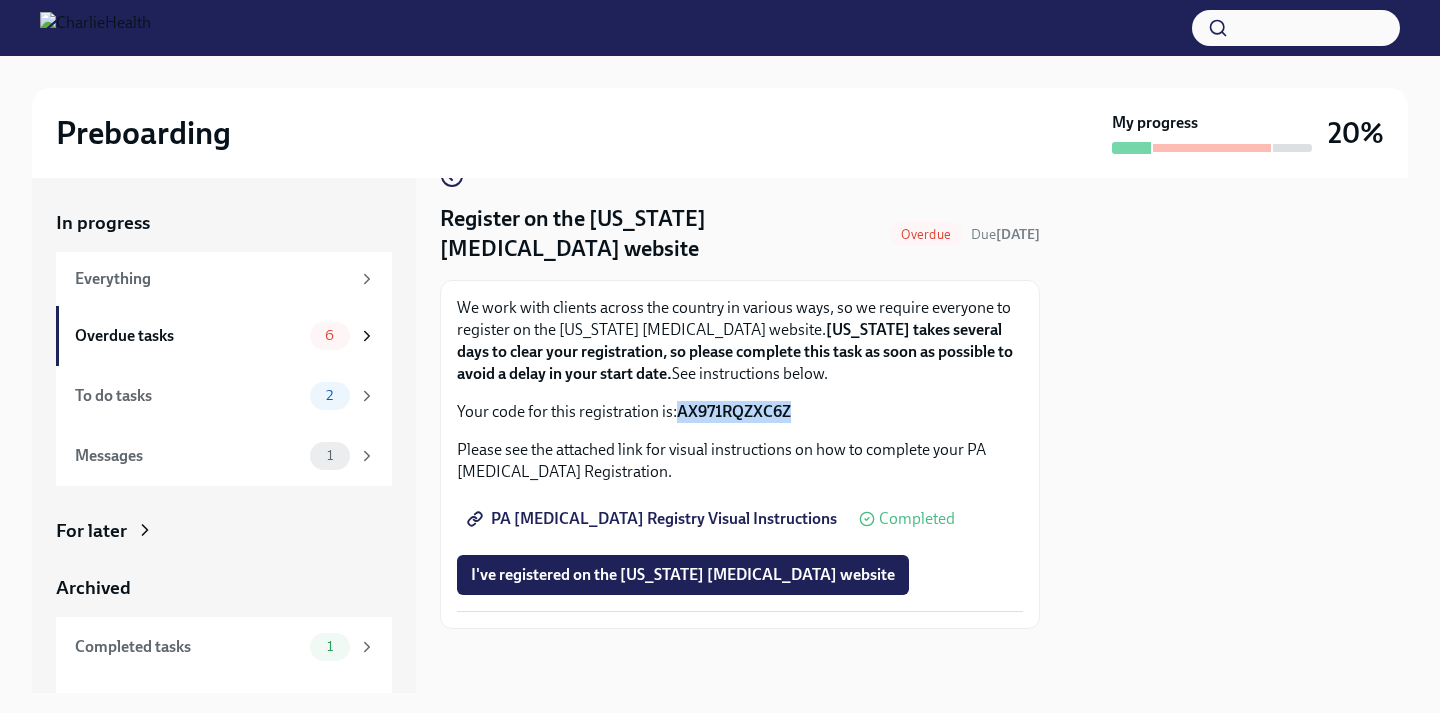 click on "We work with clients across the country in various ways, so we require everyone to register on the [US_STATE] [MEDICAL_DATA] website.   [US_STATE] takes several days to clear your registration, so please complete this task as soon as possible to avoid a delay in your start date.  See instructions below.
Your code for this registration is:  AX971RQZXC6Z Please see the attached link for visual instructions on how to complete your PA [MEDICAL_DATA] Registration. PA [MEDICAL_DATA] Registry Visual Instructions Completed I've registered on the [US_STATE] [MEDICAL_DATA] website" at bounding box center (740, 454) 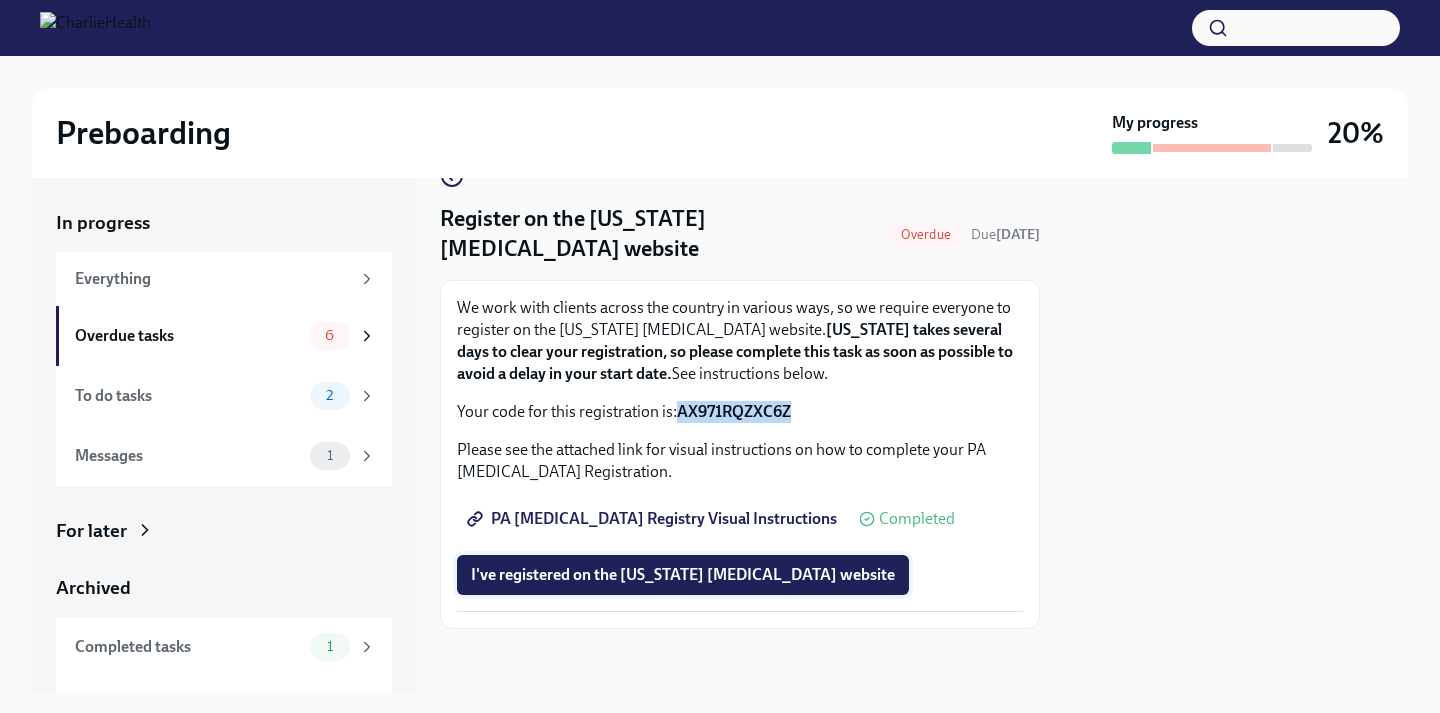 click on "I've registered on the [US_STATE] [MEDICAL_DATA] website" at bounding box center [683, 575] 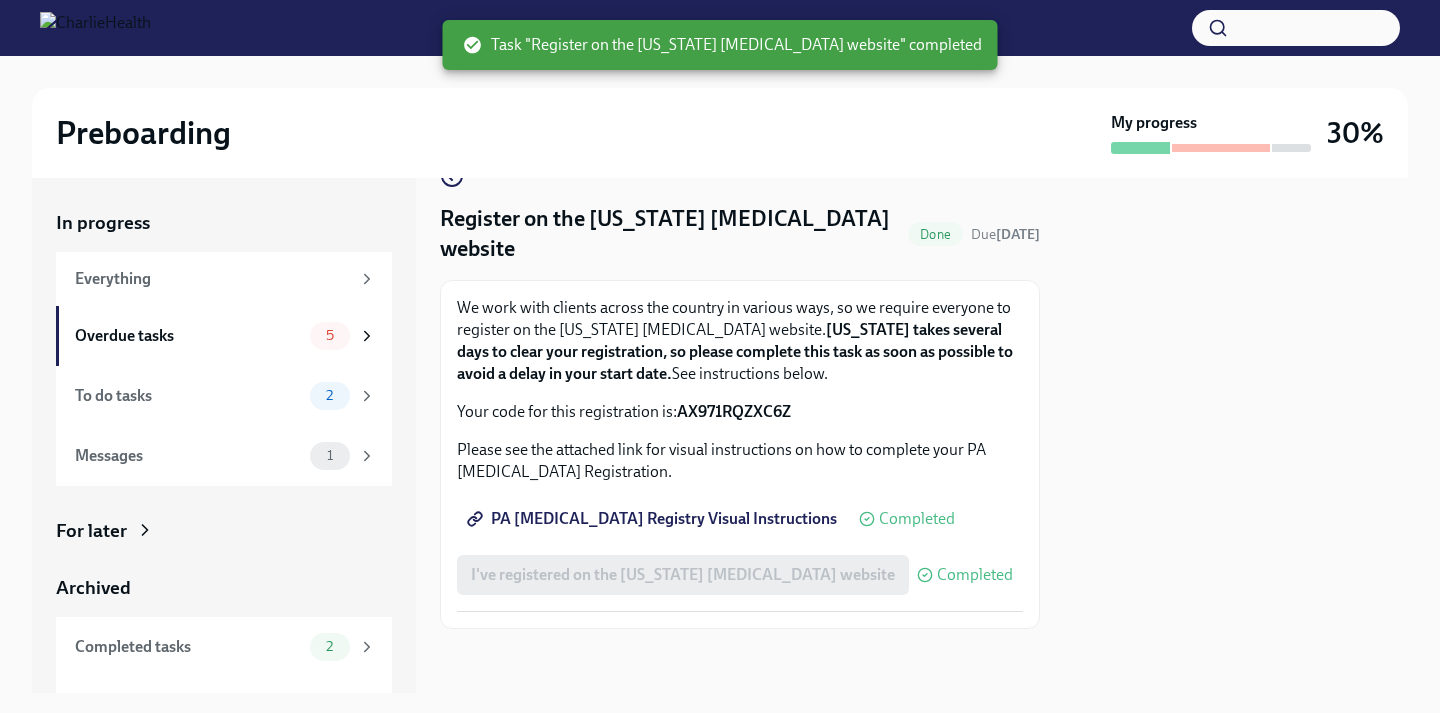 click on "Completed" at bounding box center [975, 575] 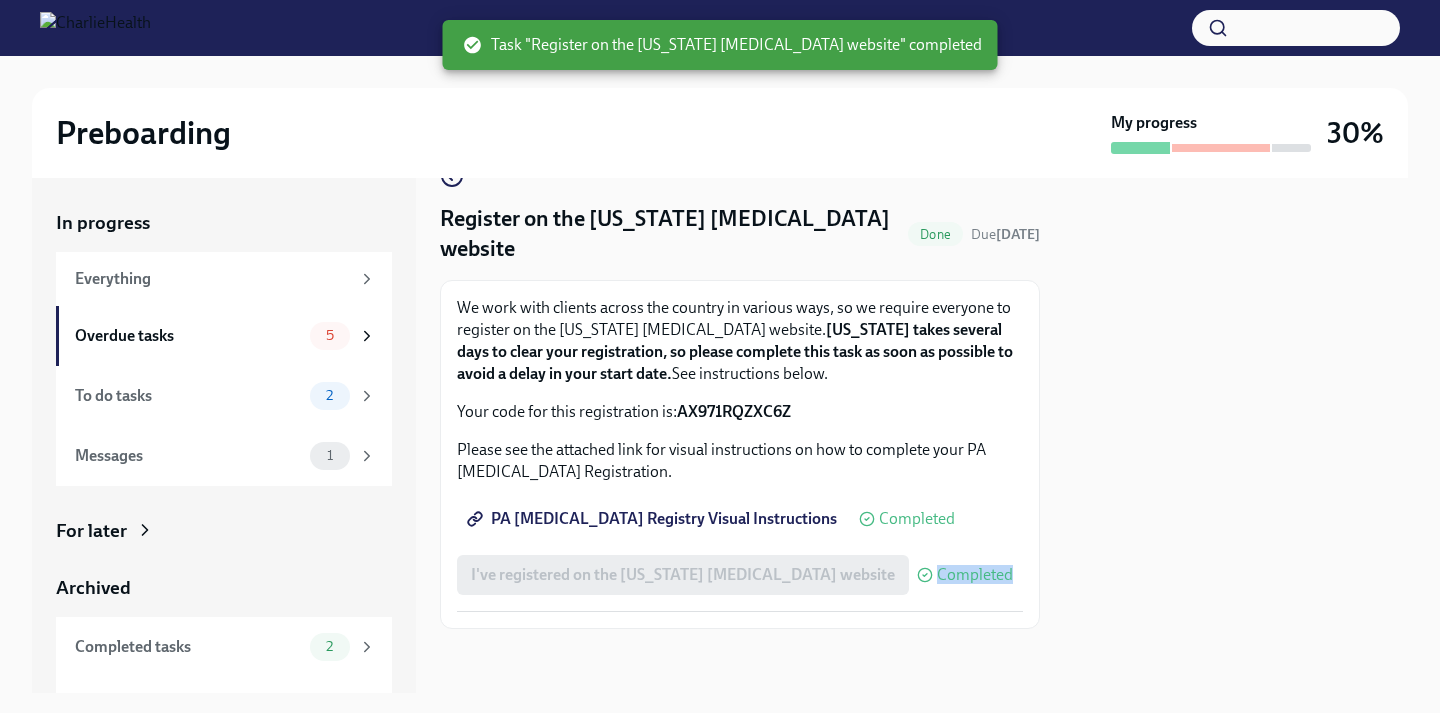 click on "Completed" at bounding box center [975, 575] 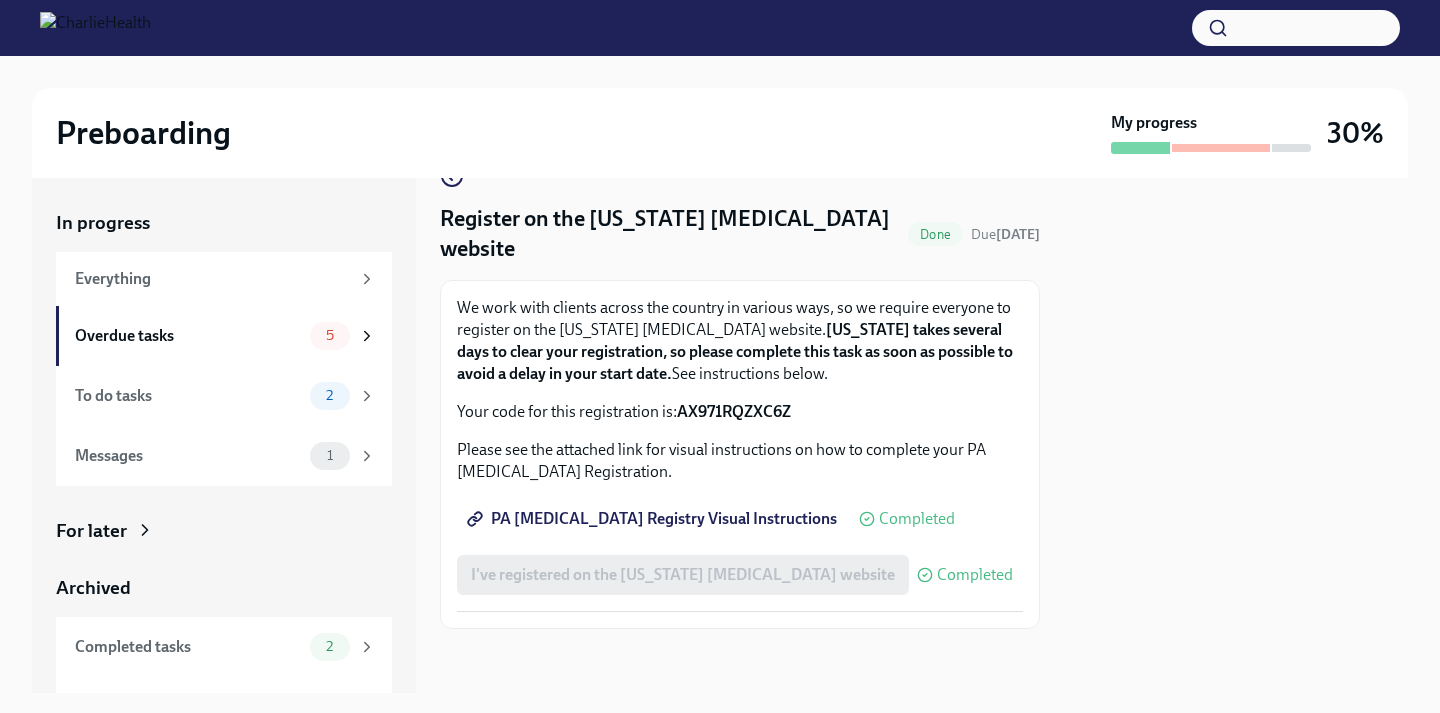 click 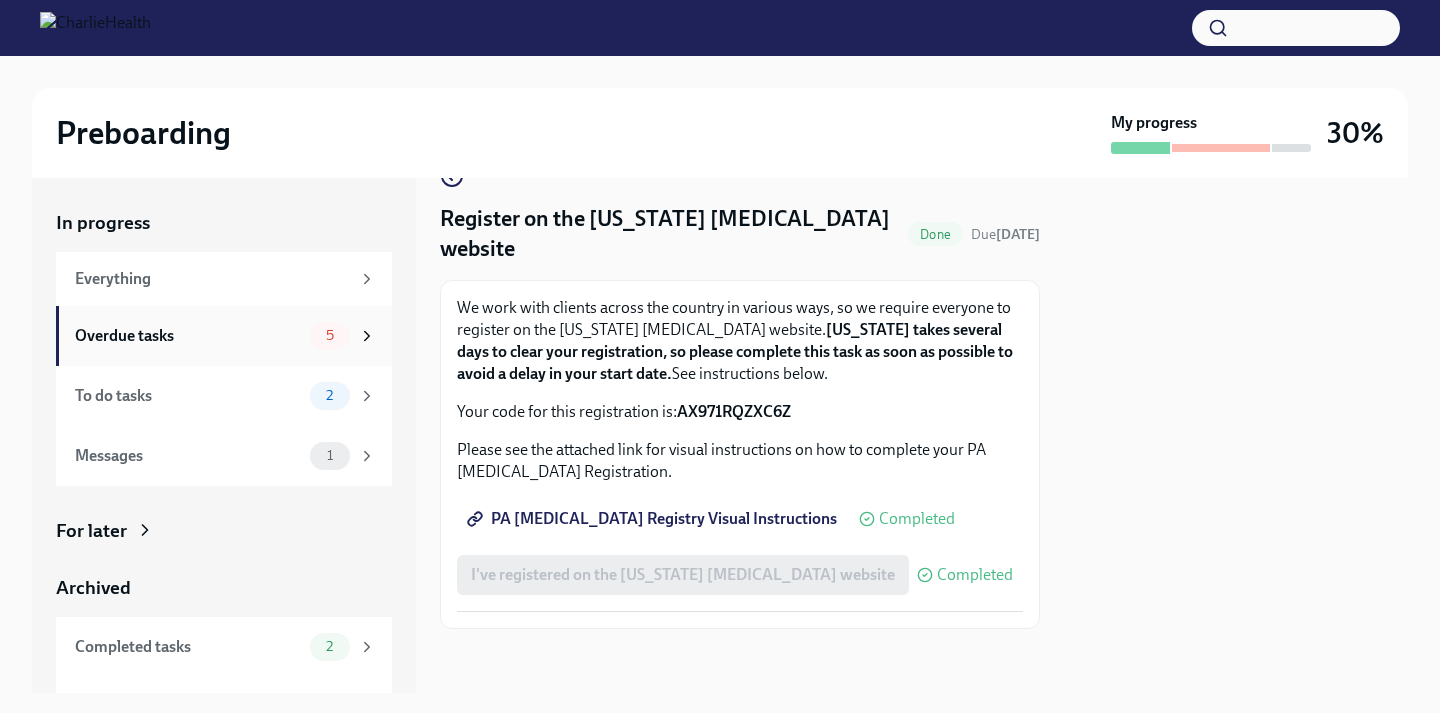 click on "5" at bounding box center [343, 336] 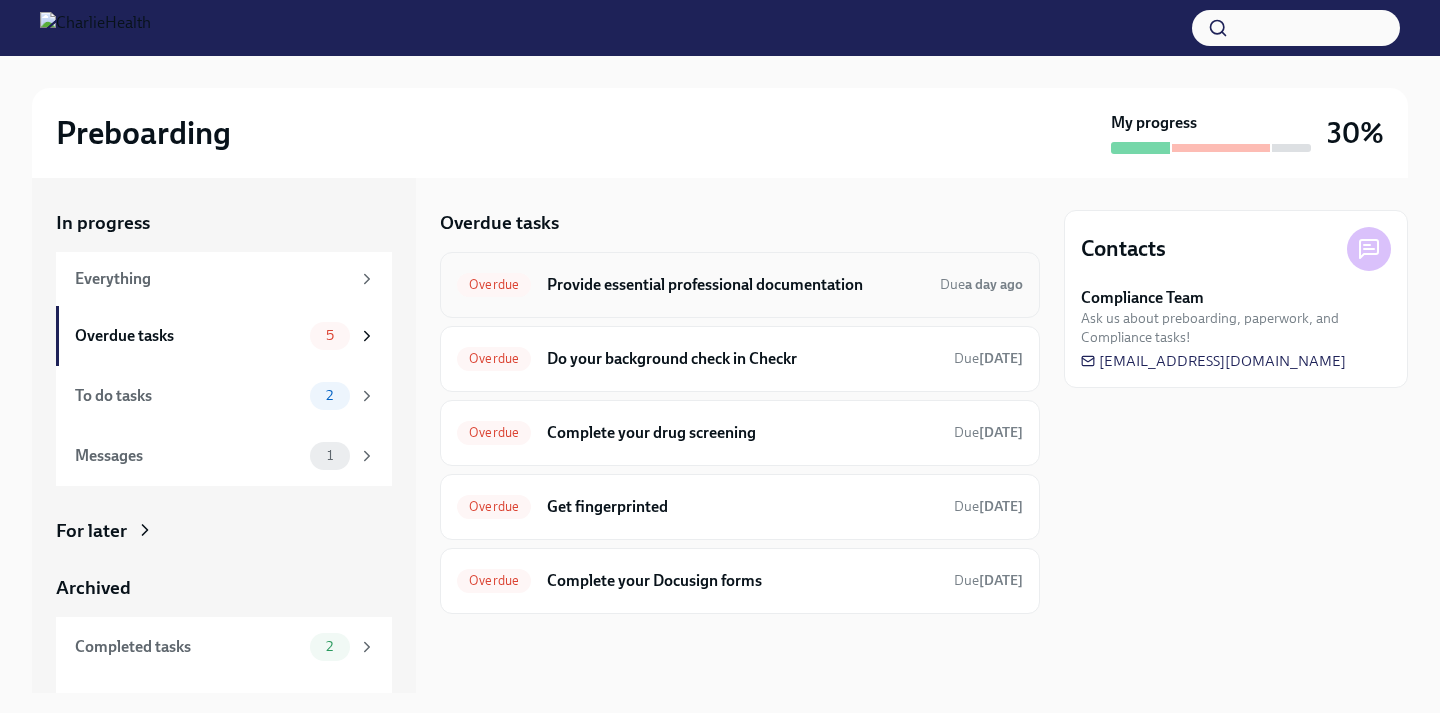 click on "Provide essential professional documentation" at bounding box center (735, 285) 